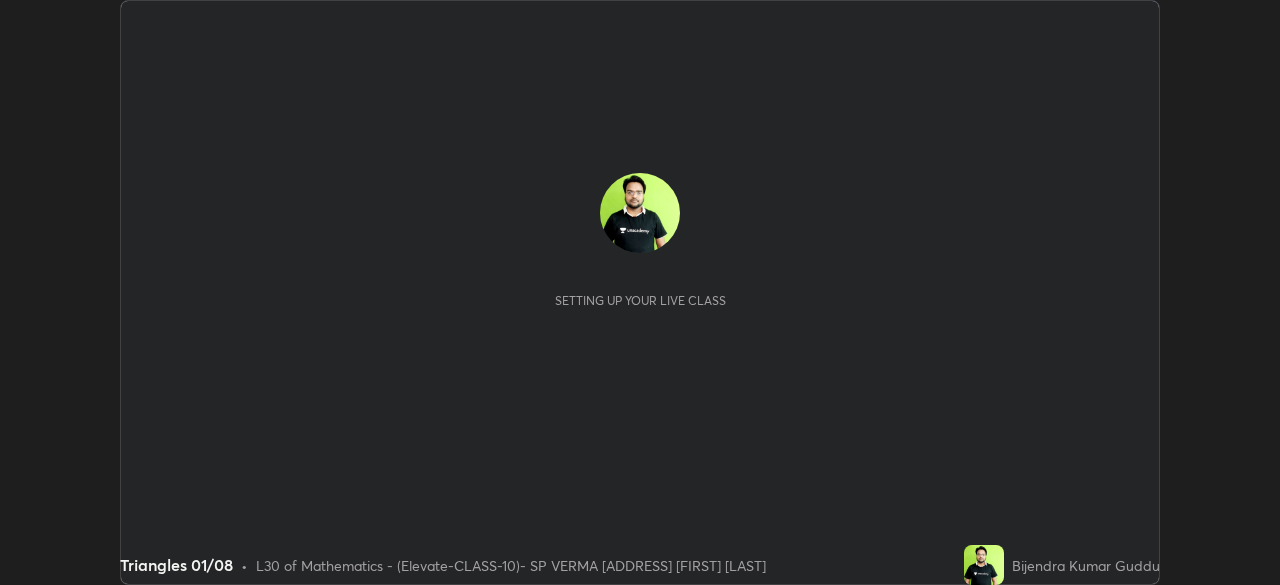 scroll, scrollTop: 0, scrollLeft: 0, axis: both 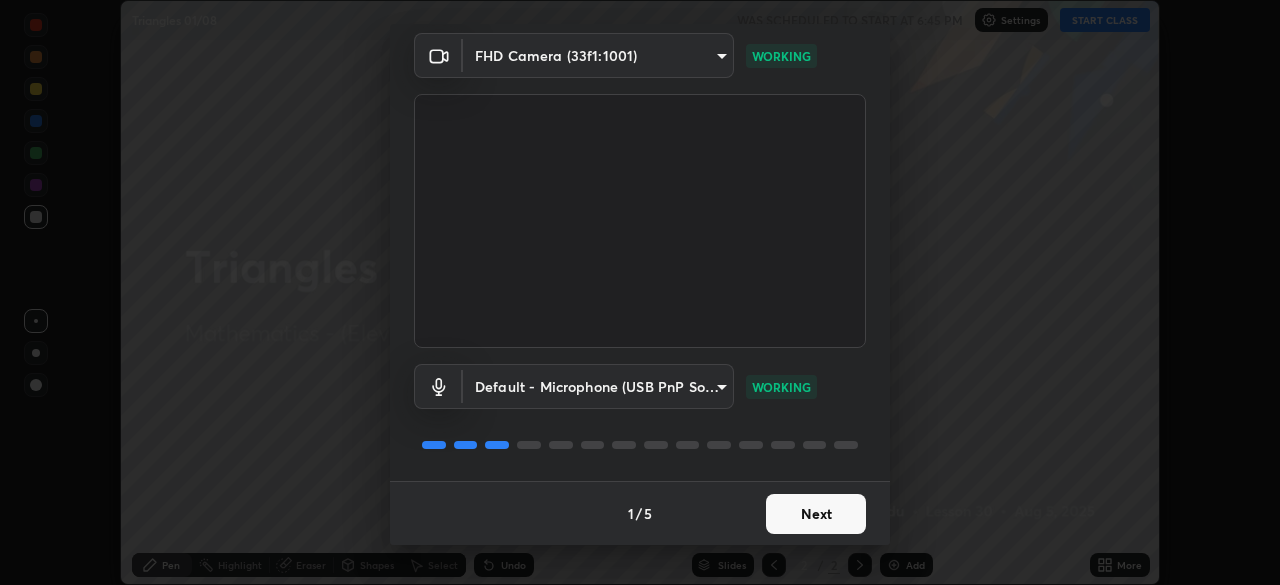 click on "Next" at bounding box center (816, 514) 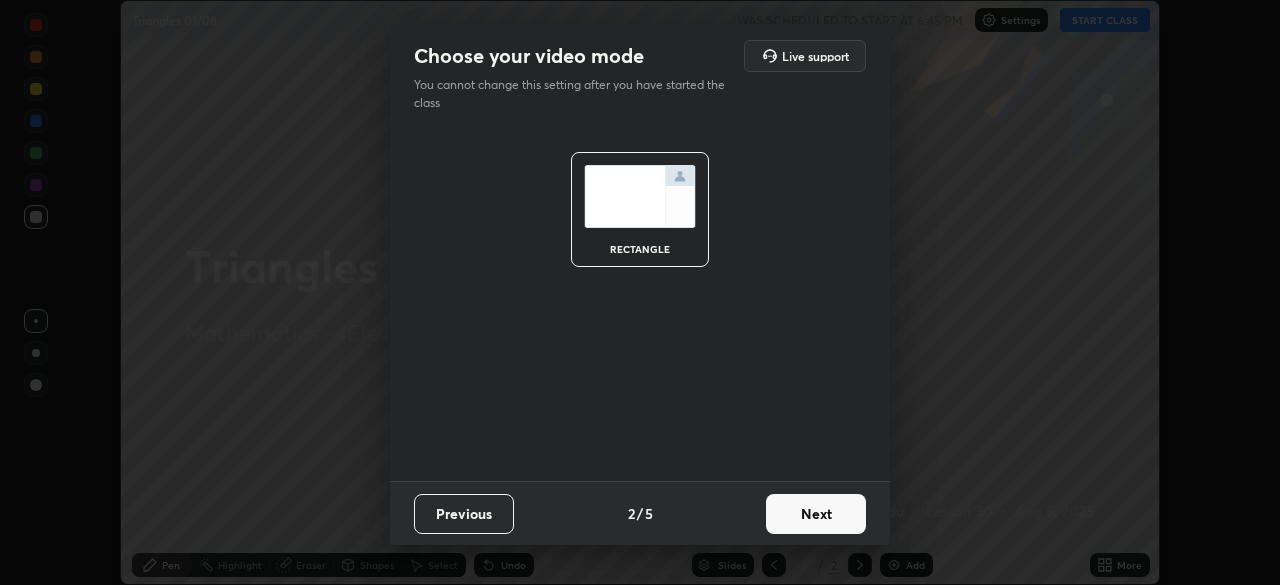scroll, scrollTop: 0, scrollLeft: 0, axis: both 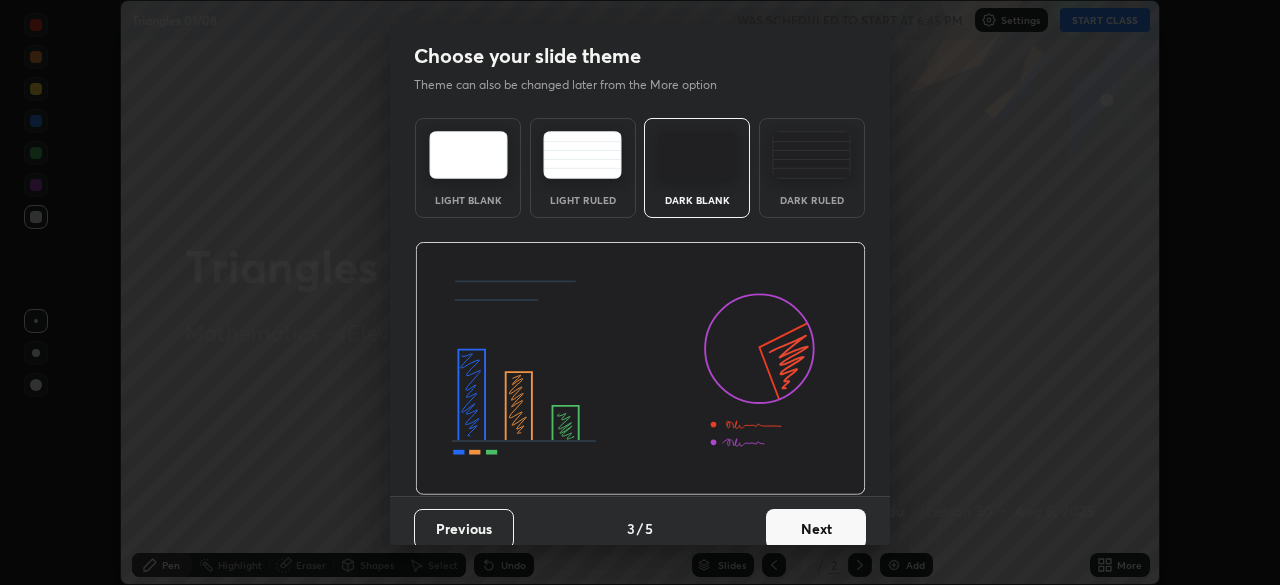 click on "Next" at bounding box center [816, 529] 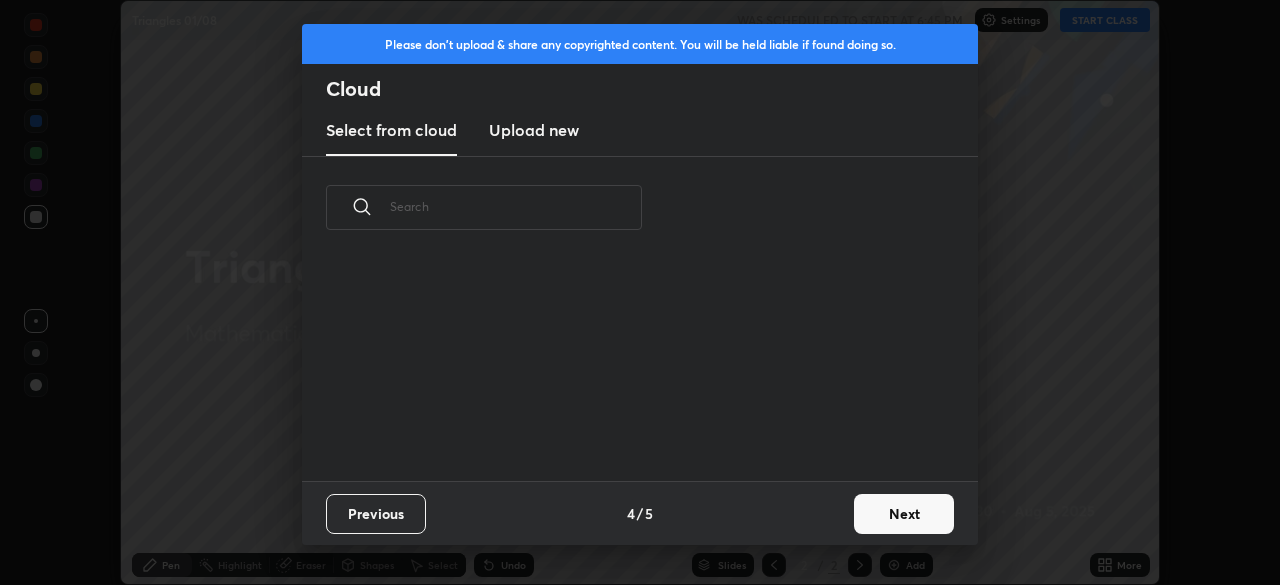 click on "Next" at bounding box center [904, 514] 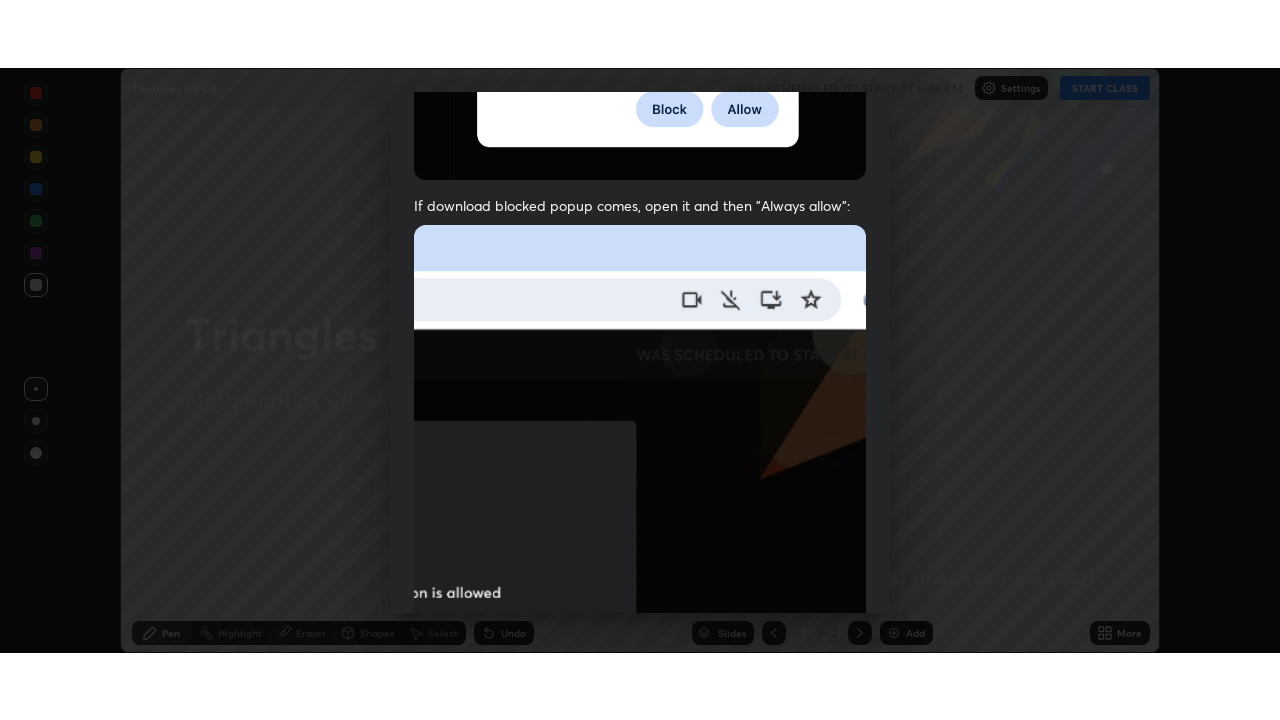scroll, scrollTop: 479, scrollLeft: 0, axis: vertical 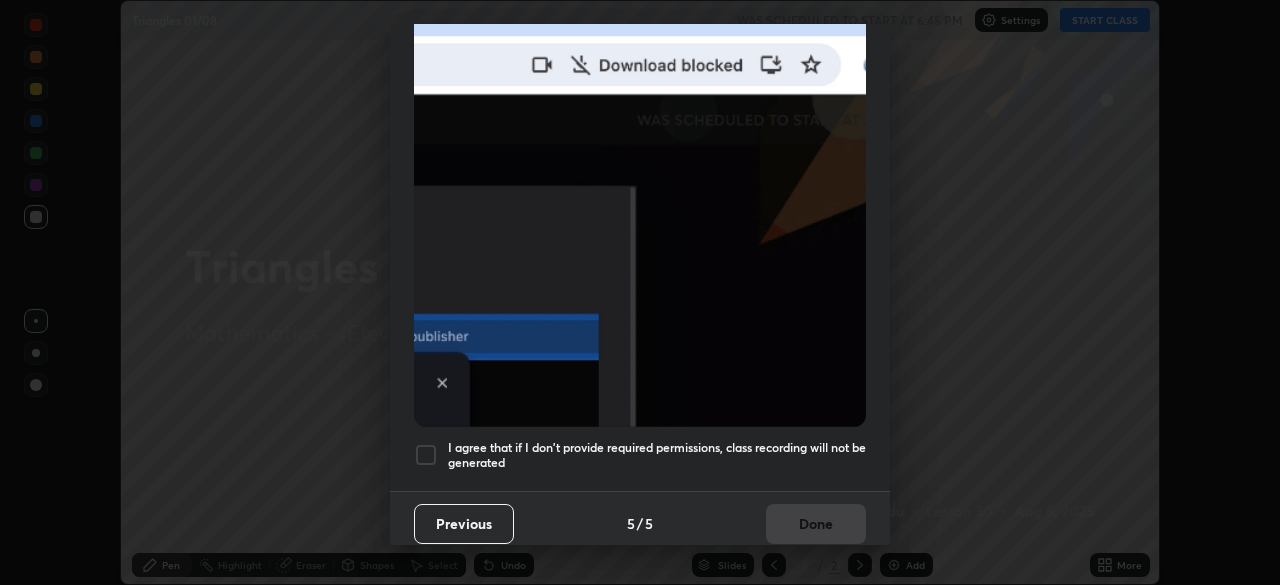 click at bounding box center [426, 455] 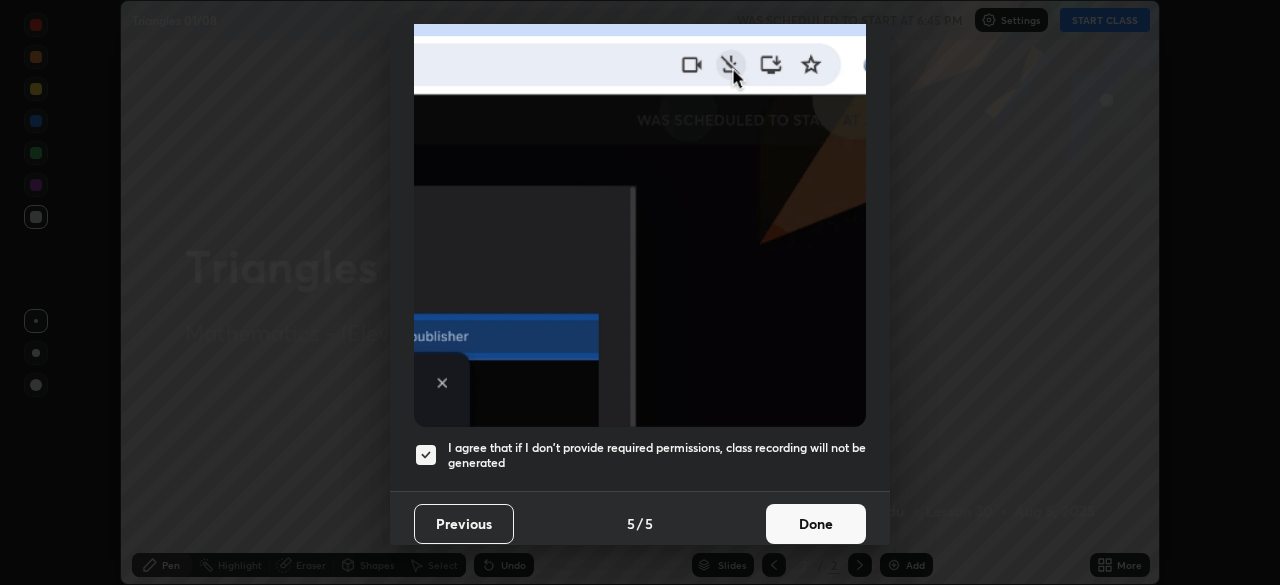 click on "Done" at bounding box center [816, 524] 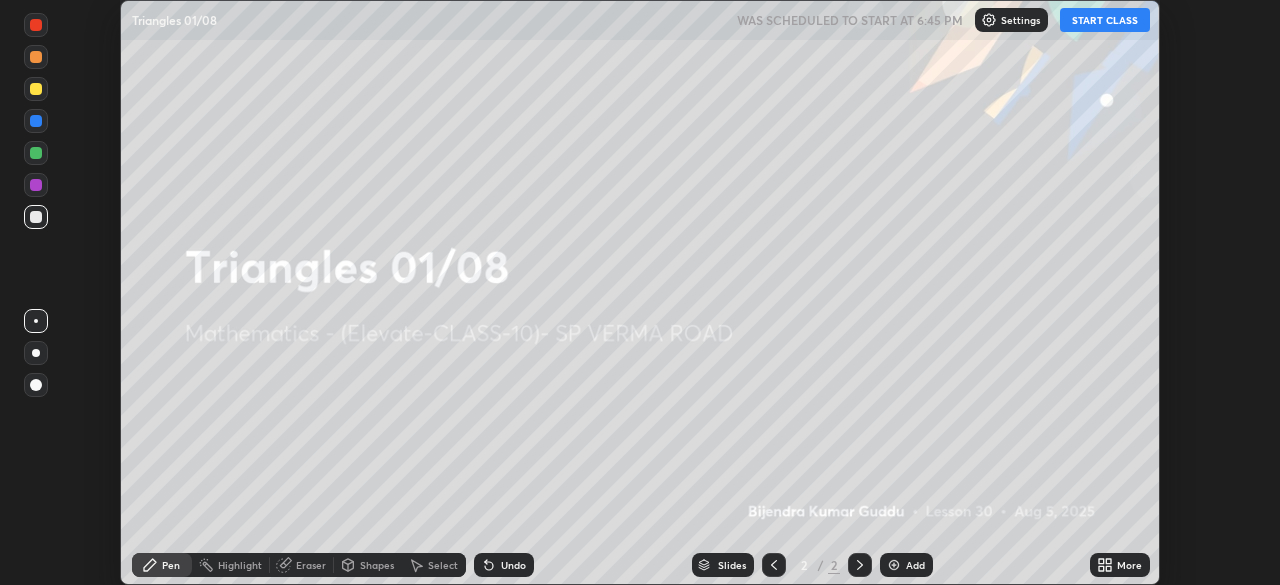 click 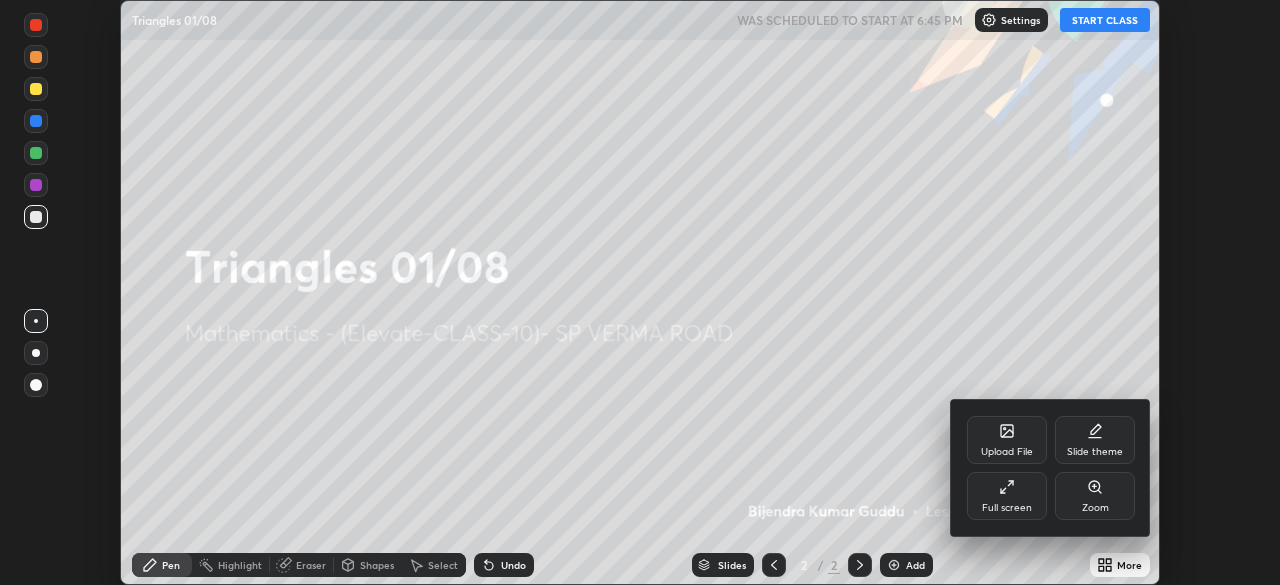click on "Full screen" at bounding box center (1007, 496) 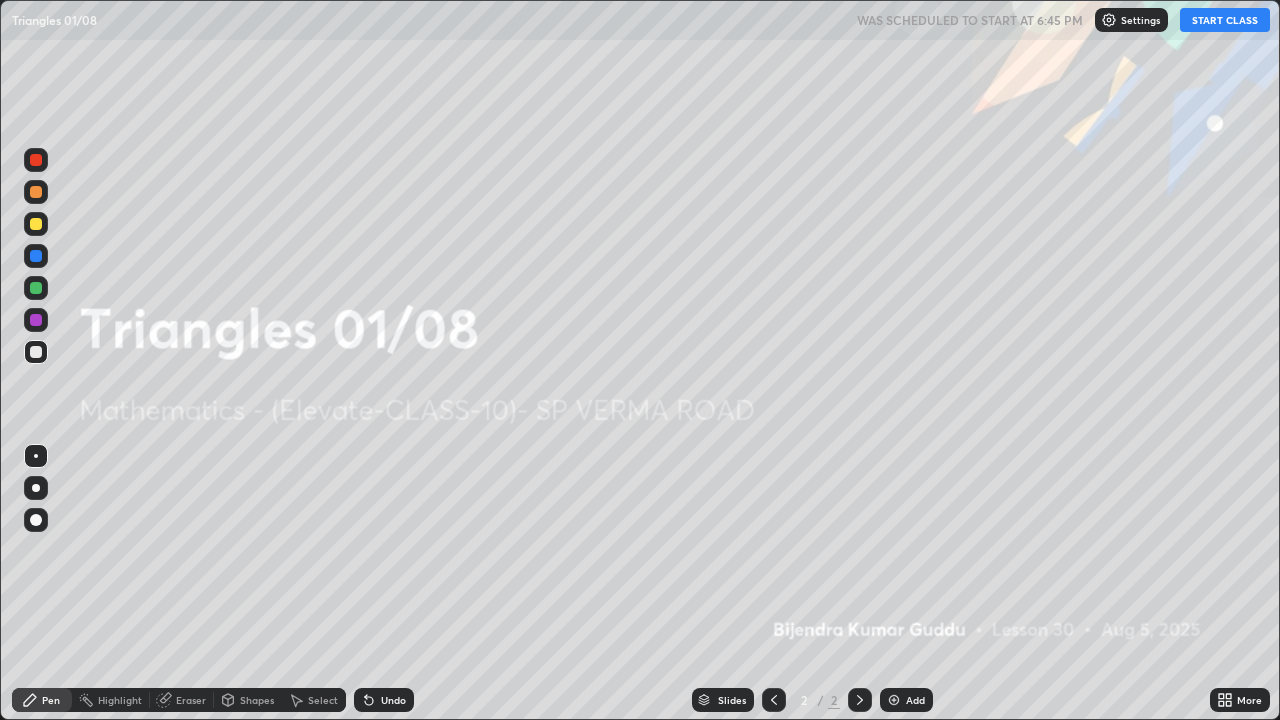 scroll, scrollTop: 99280, scrollLeft: 98720, axis: both 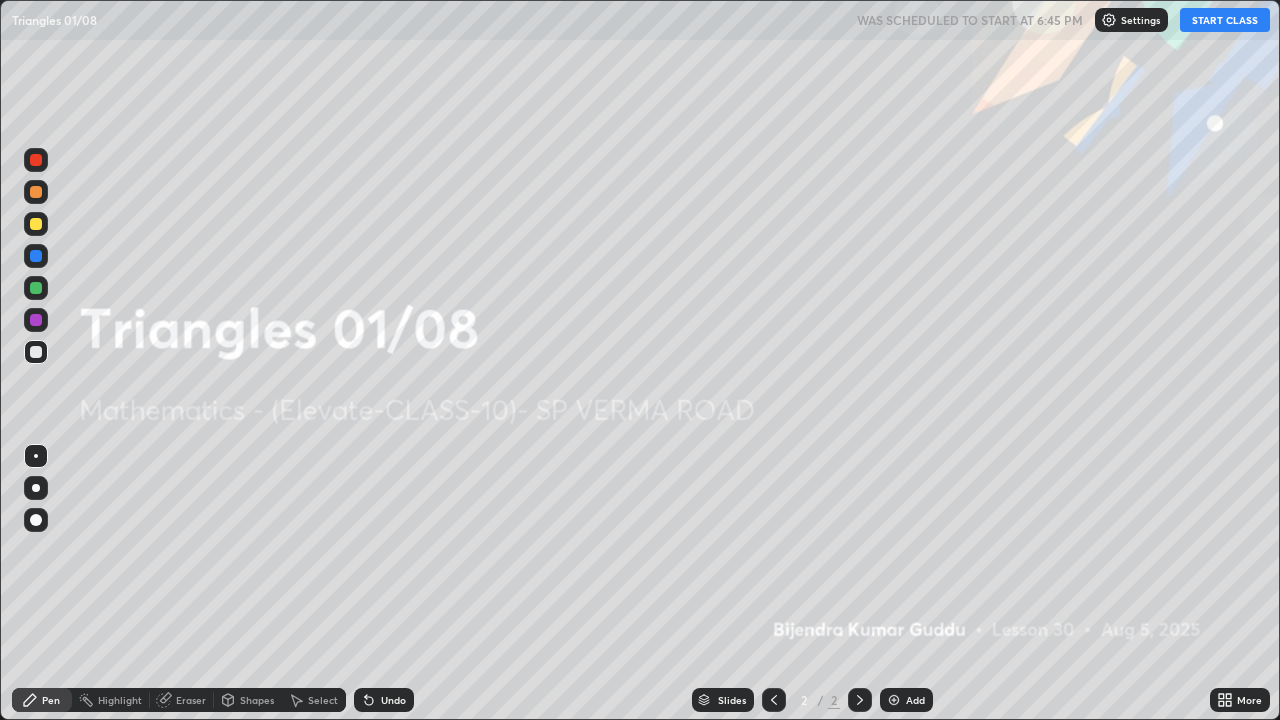 click on "START CLASS" at bounding box center (1225, 20) 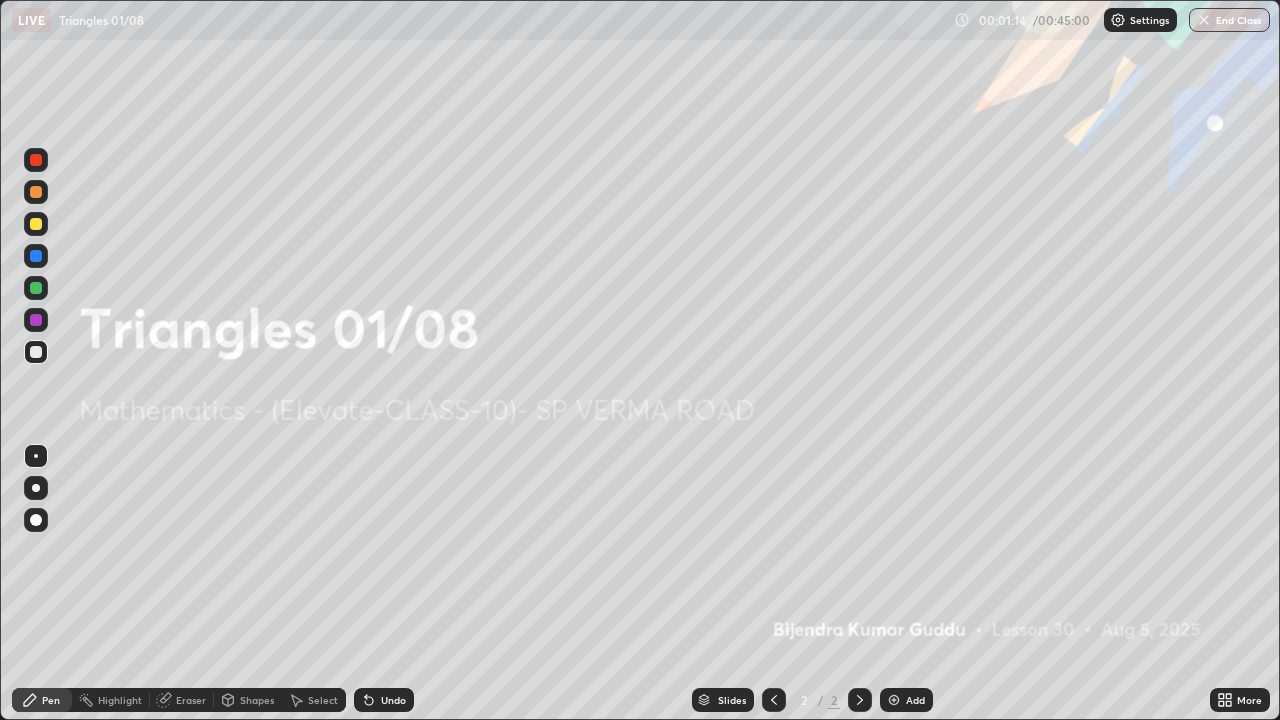 click 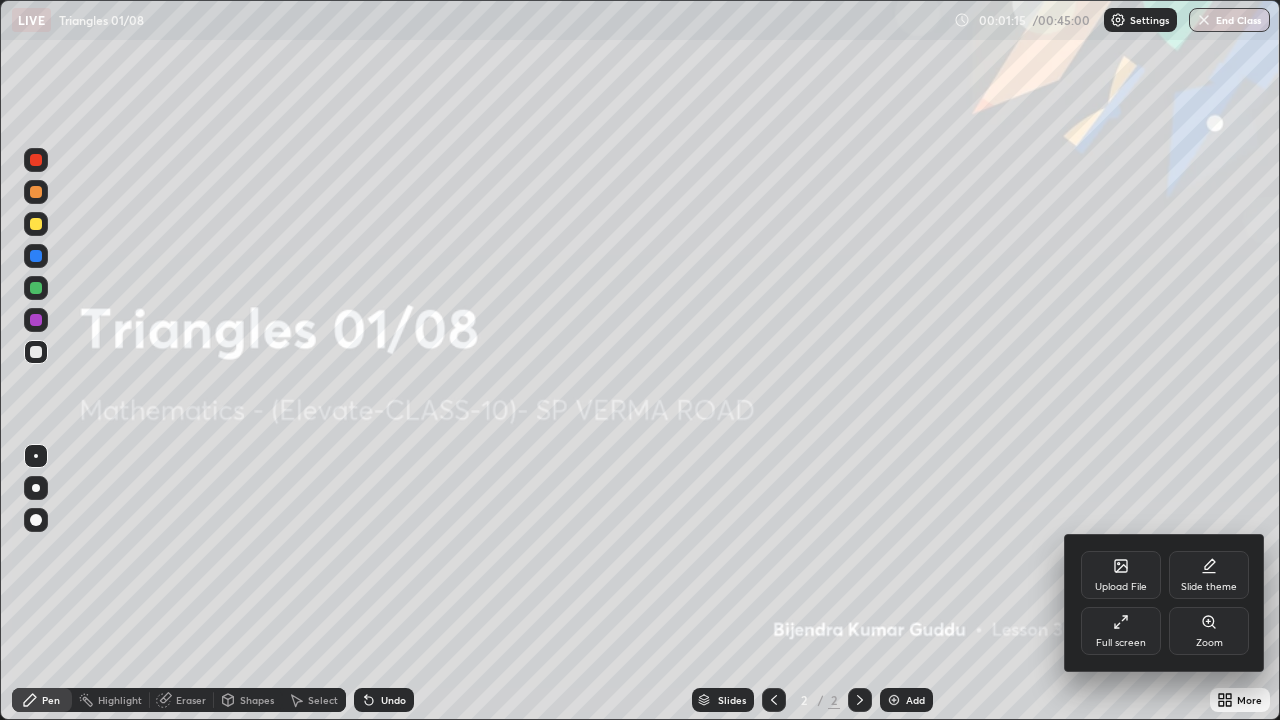 click on "Upload File" at bounding box center (1121, 575) 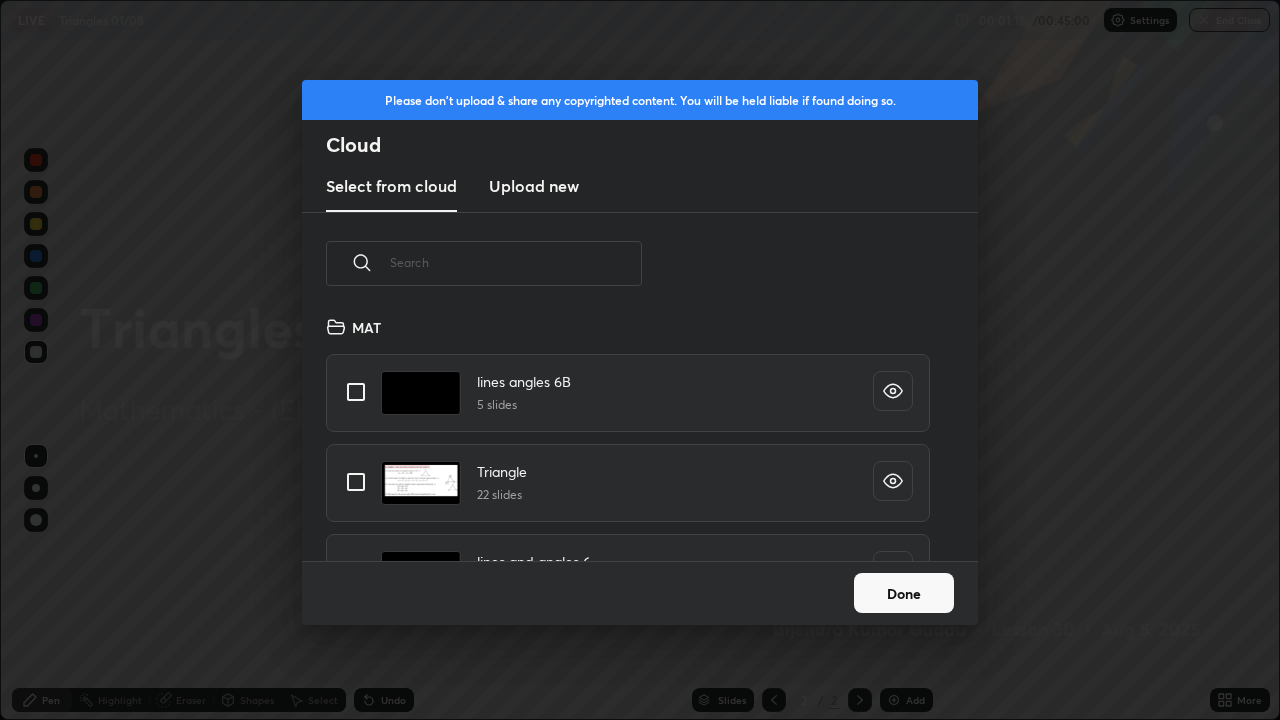 scroll, scrollTop: 7, scrollLeft: 11, axis: both 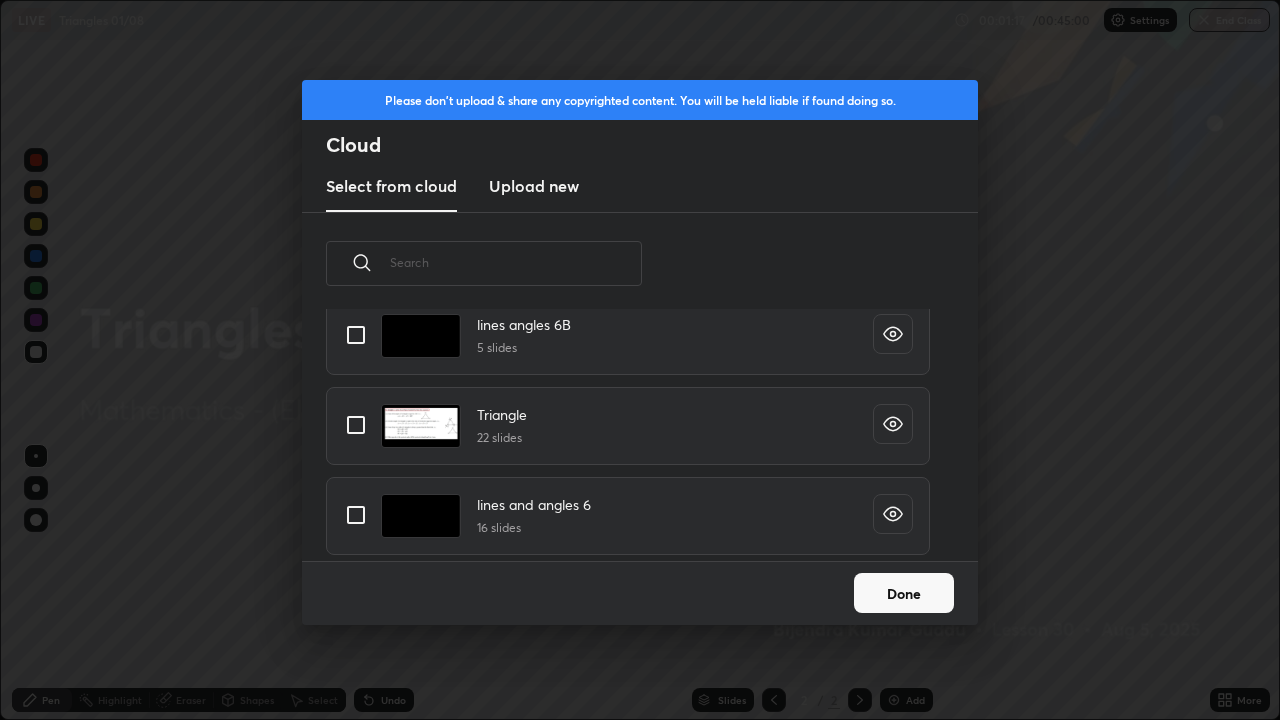 click at bounding box center [356, 425] 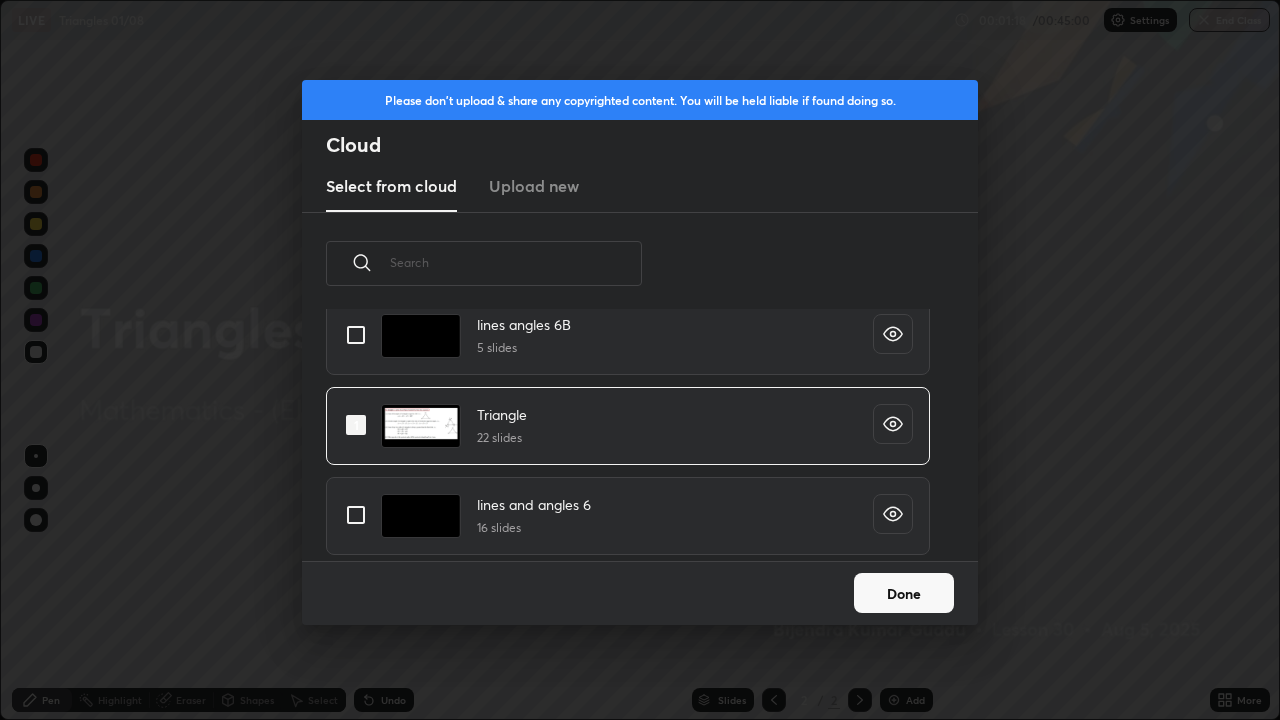 click on "Done" at bounding box center [904, 593] 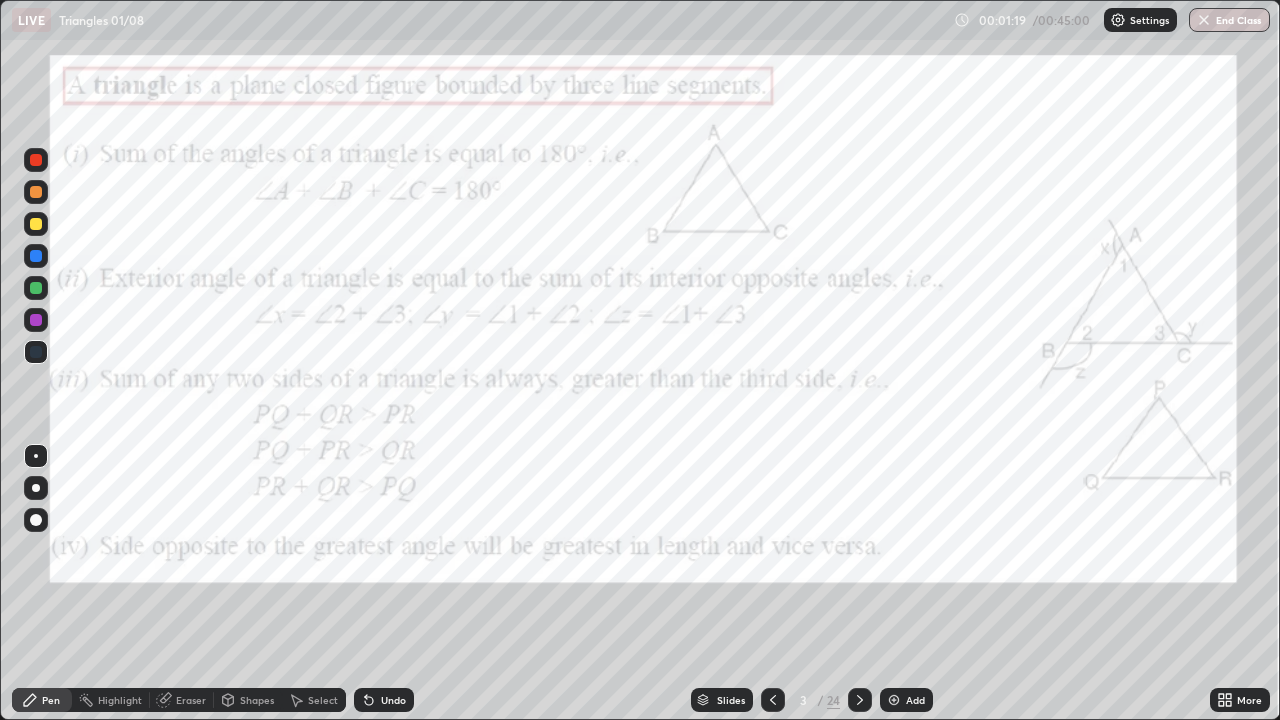 click 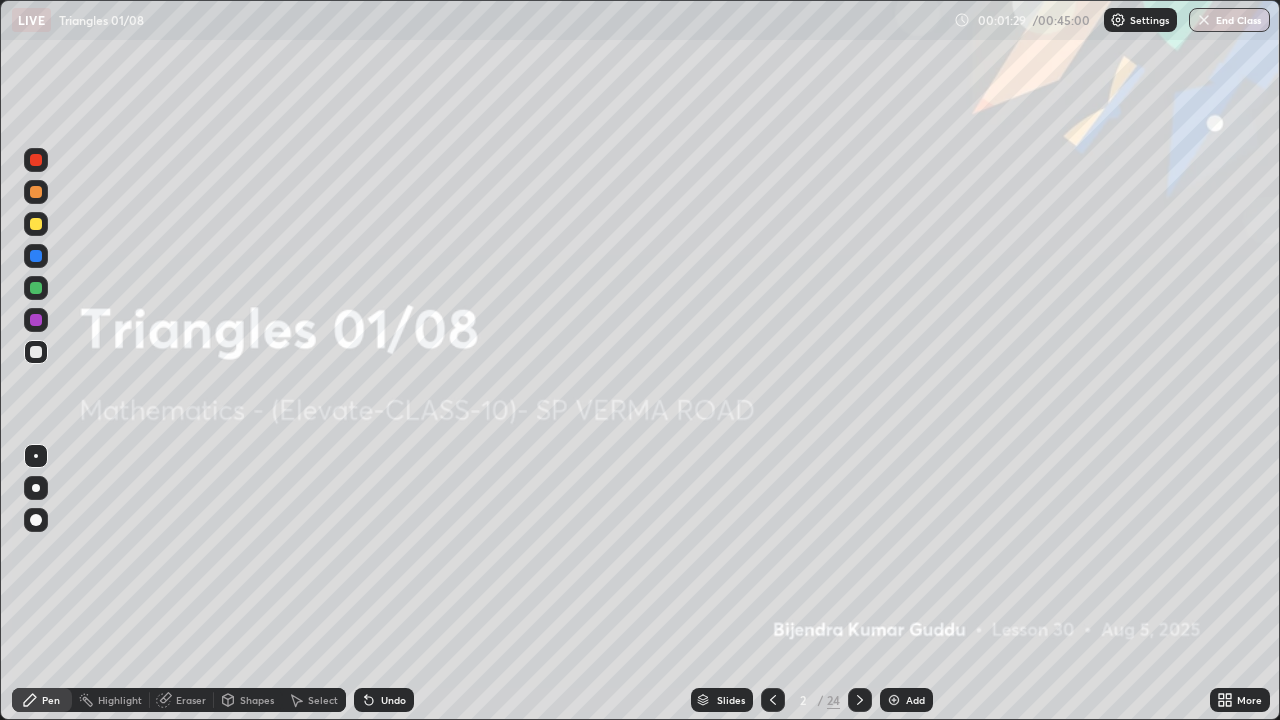 click 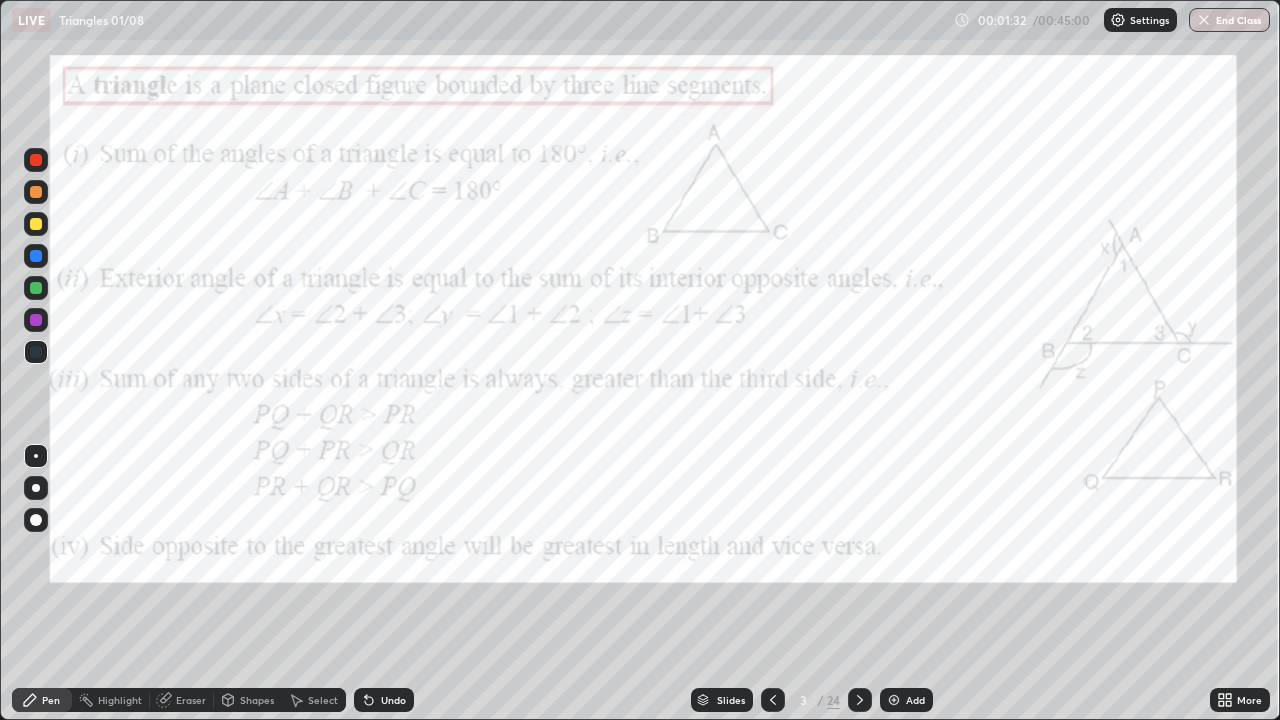 click at bounding box center [36, 160] 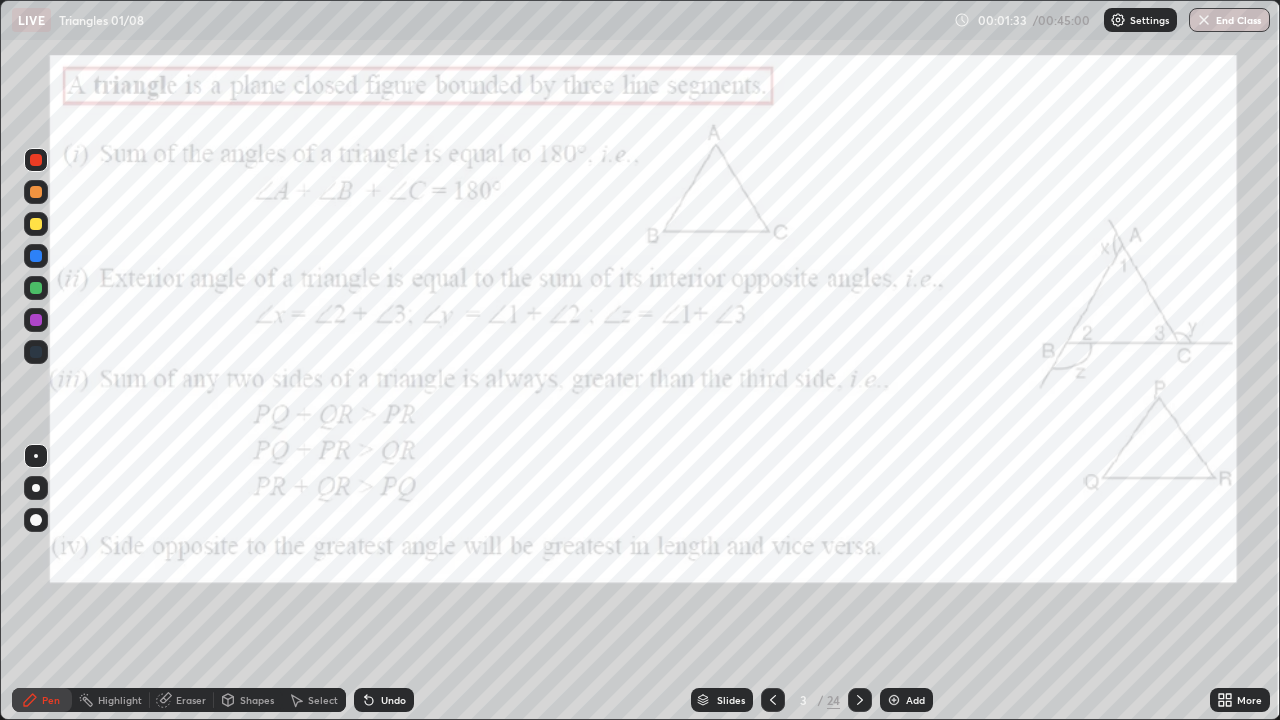 click at bounding box center (36, 488) 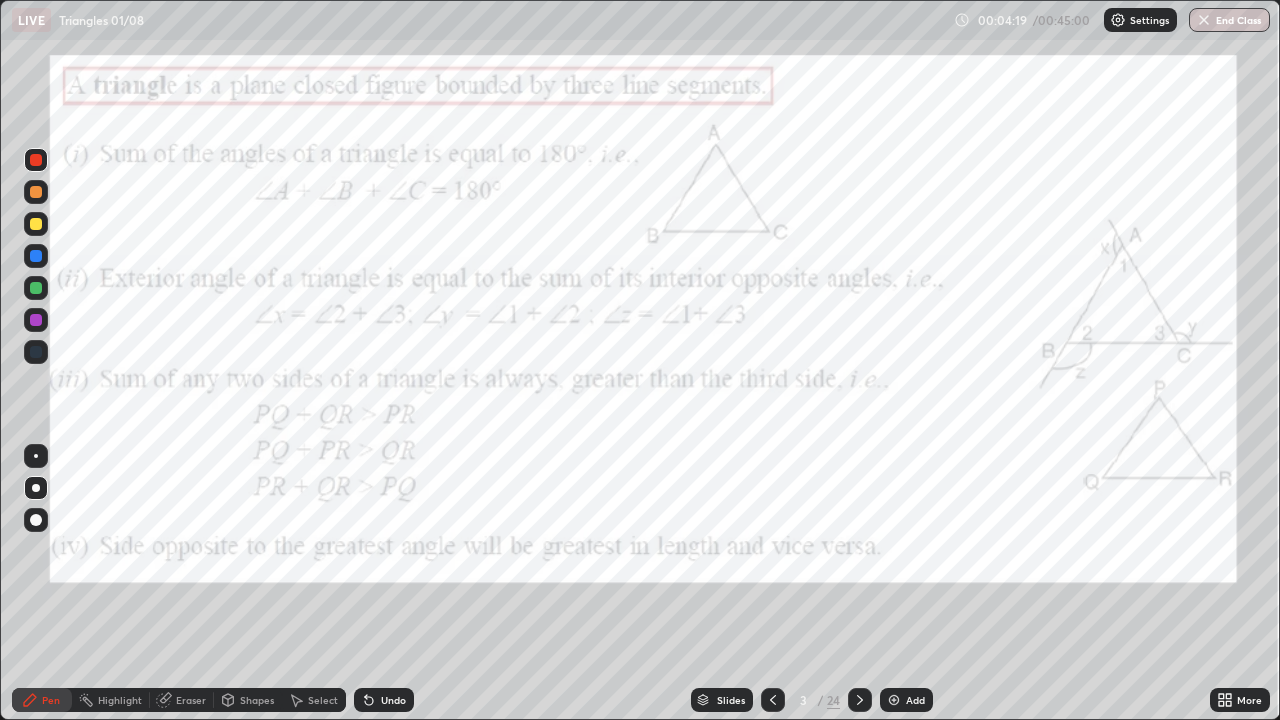 click at bounding box center (36, 320) 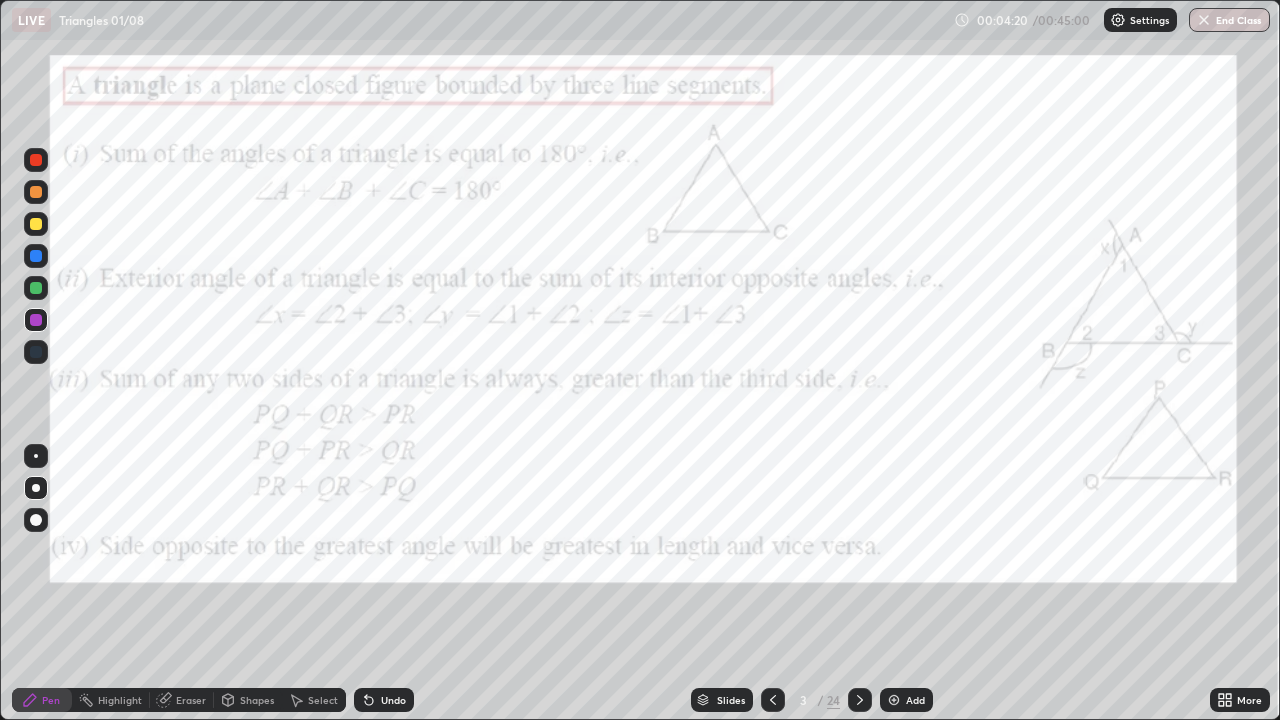 click at bounding box center (36, 288) 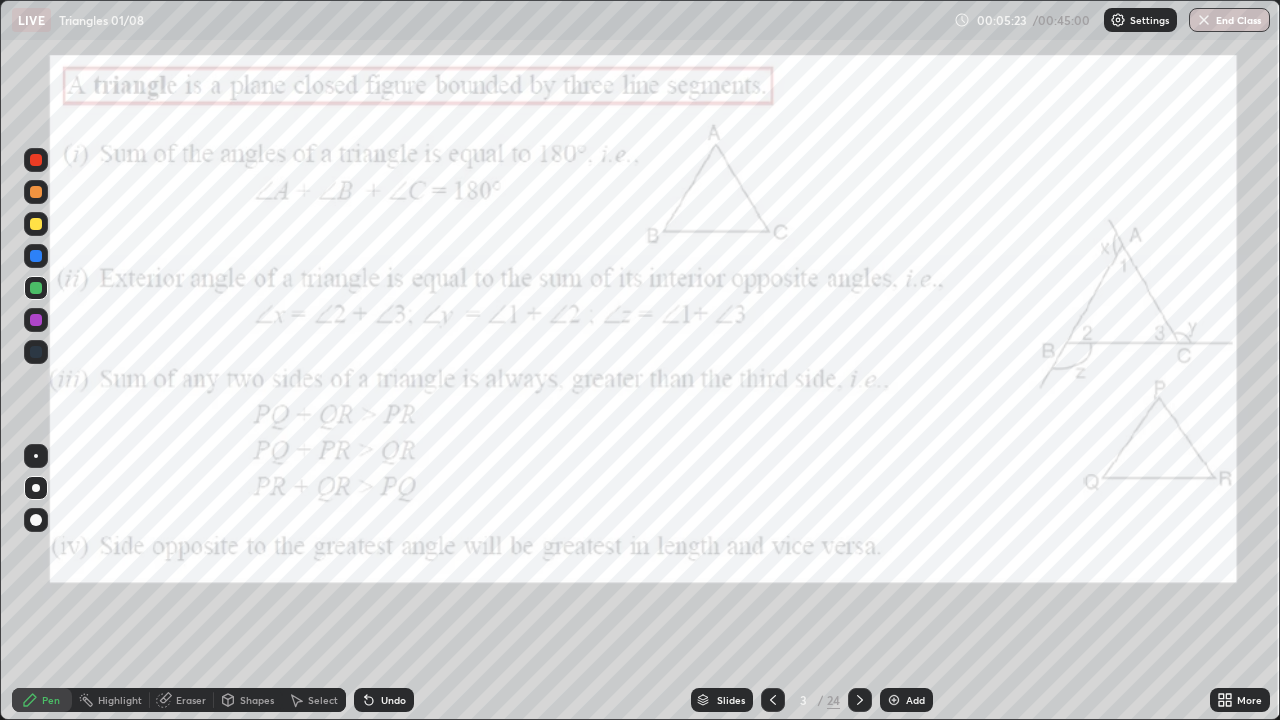 click 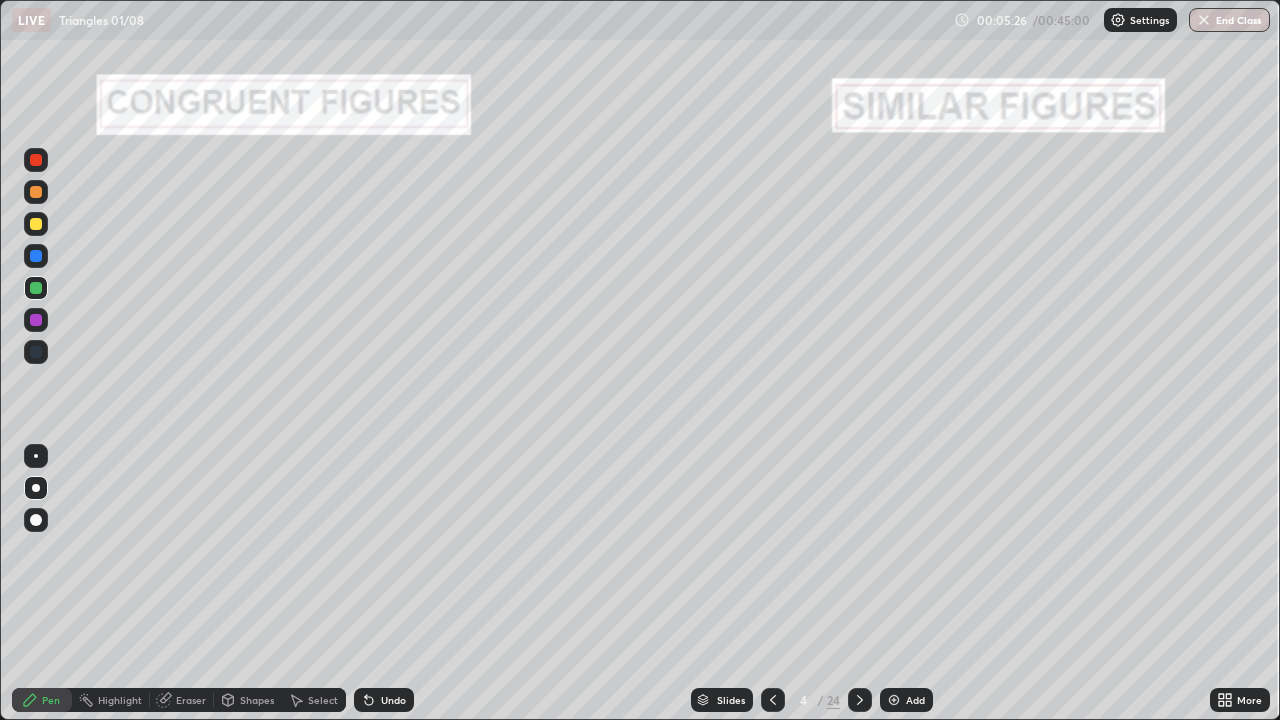 click at bounding box center [36, 160] 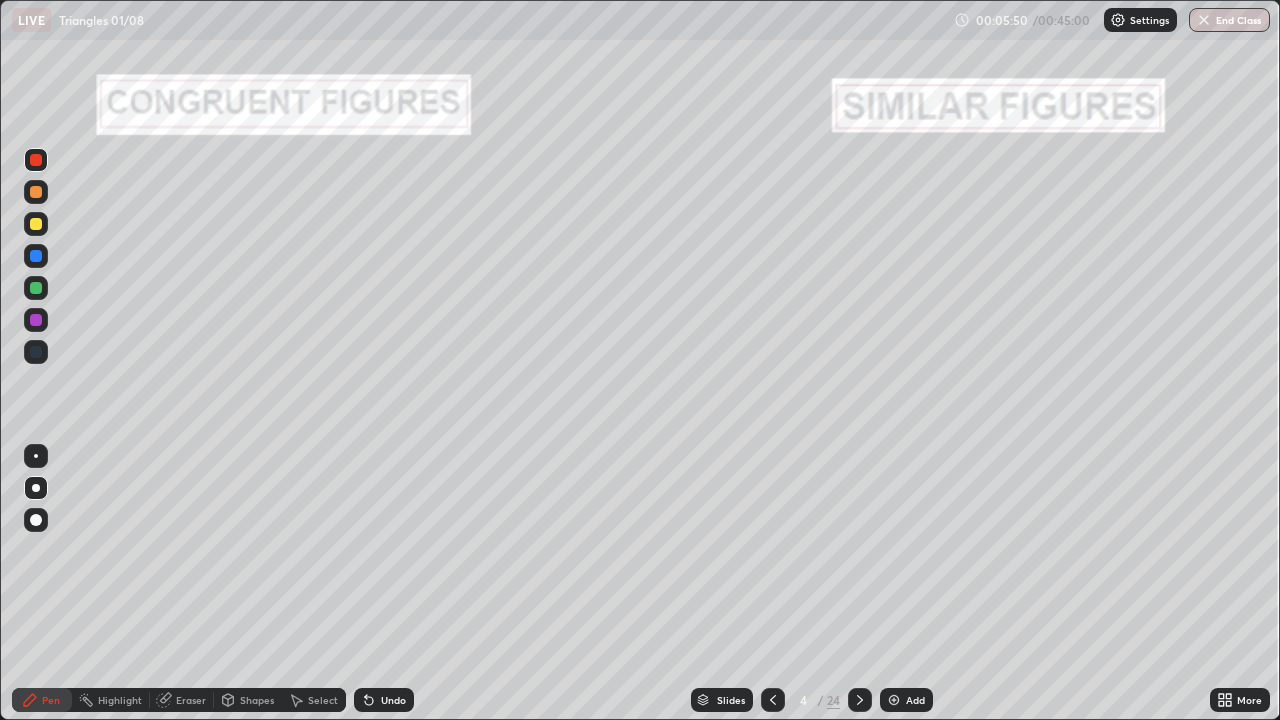 click at bounding box center [36, 288] 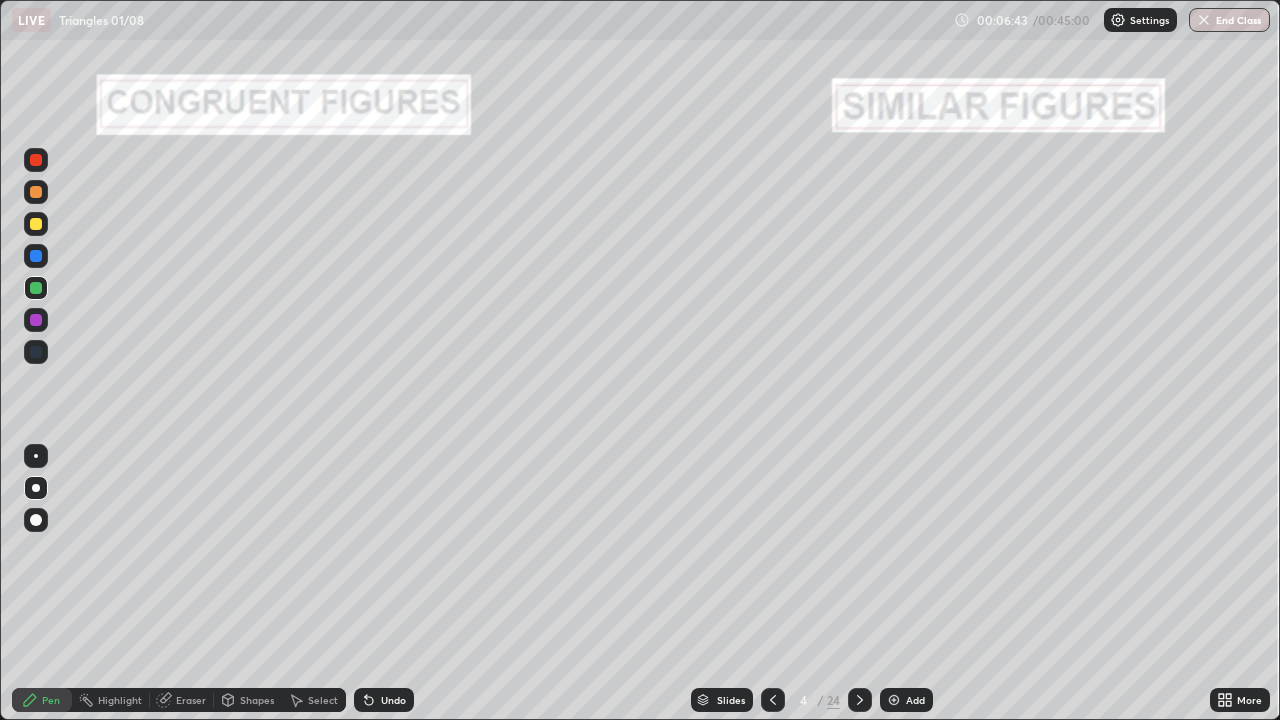click at bounding box center (36, 320) 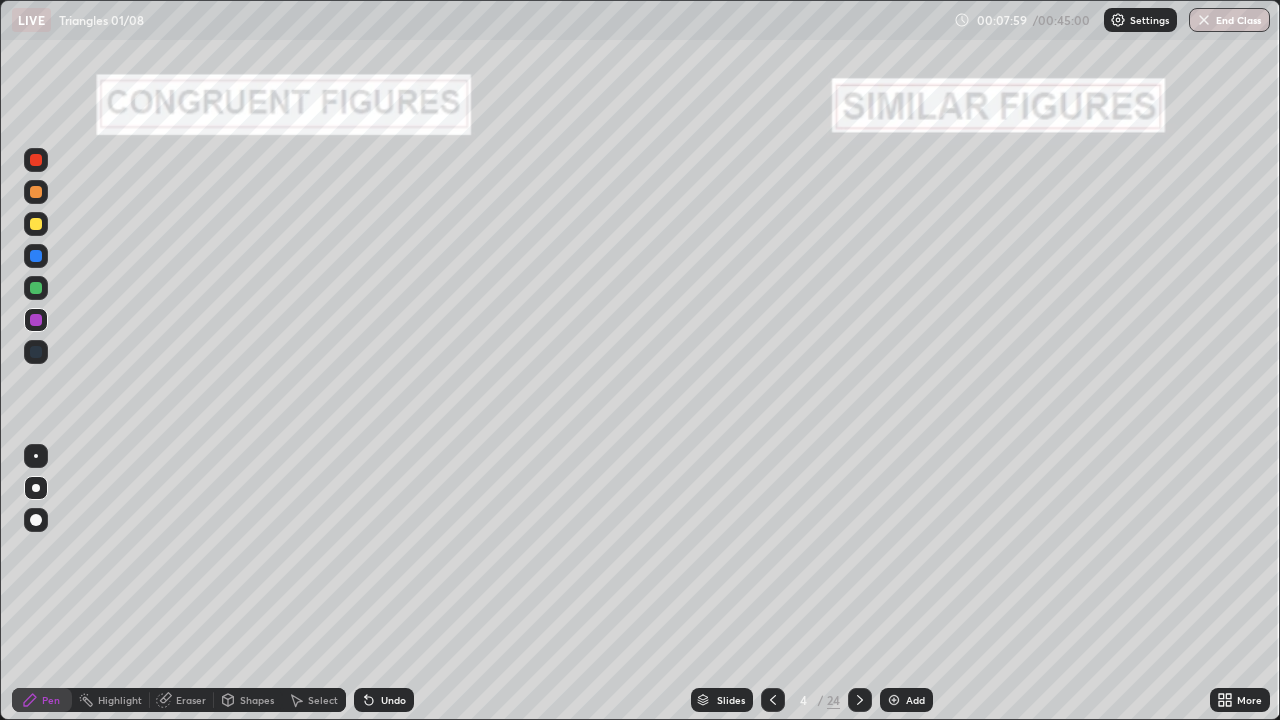 click 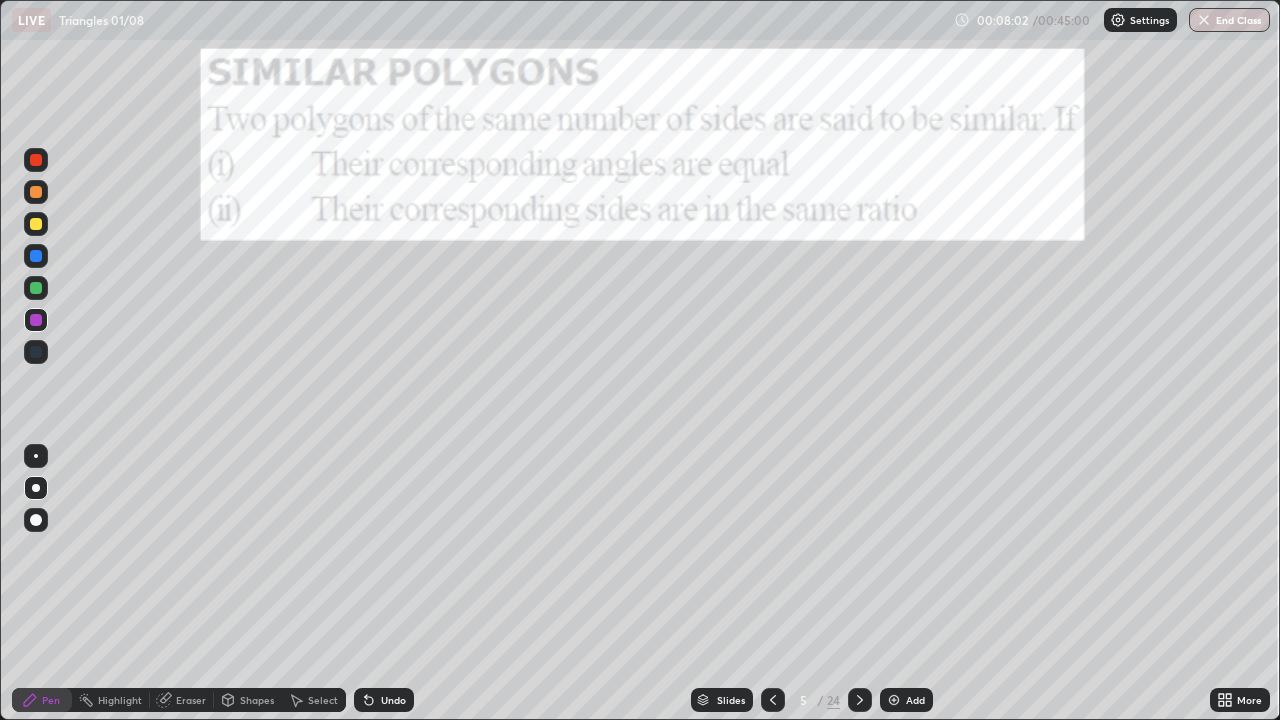click at bounding box center [36, 160] 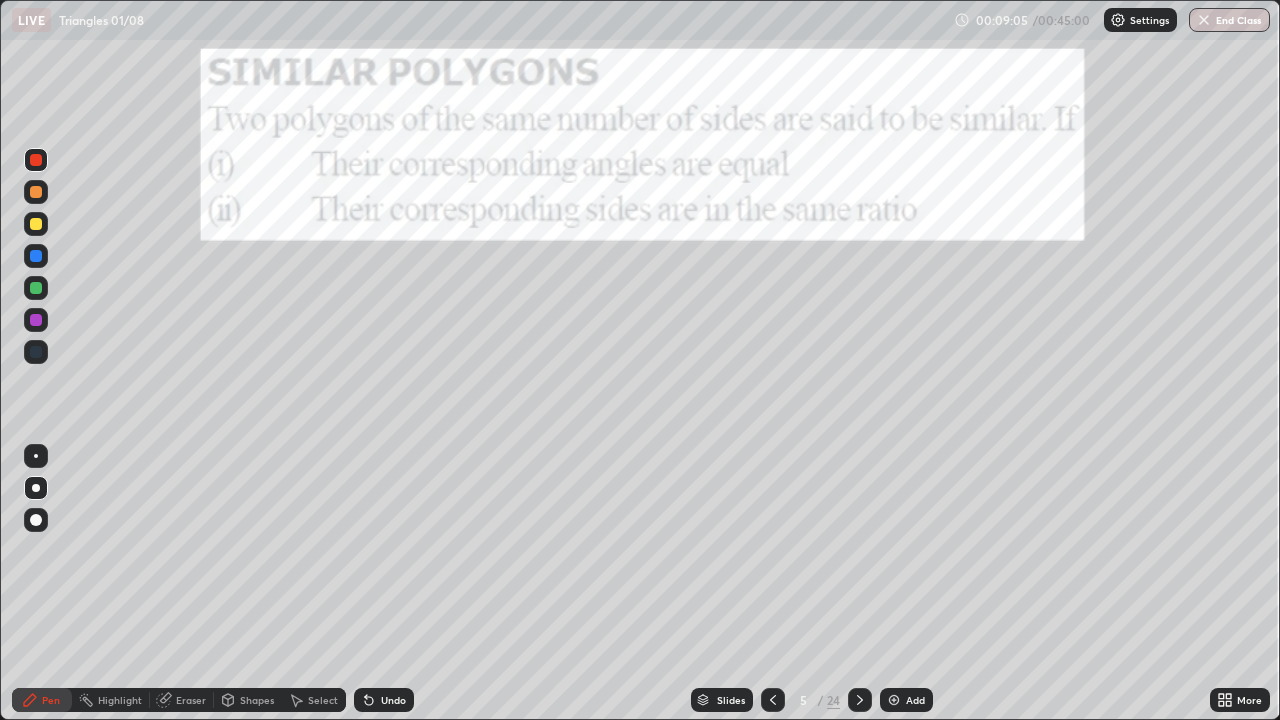 click at bounding box center [36, 320] 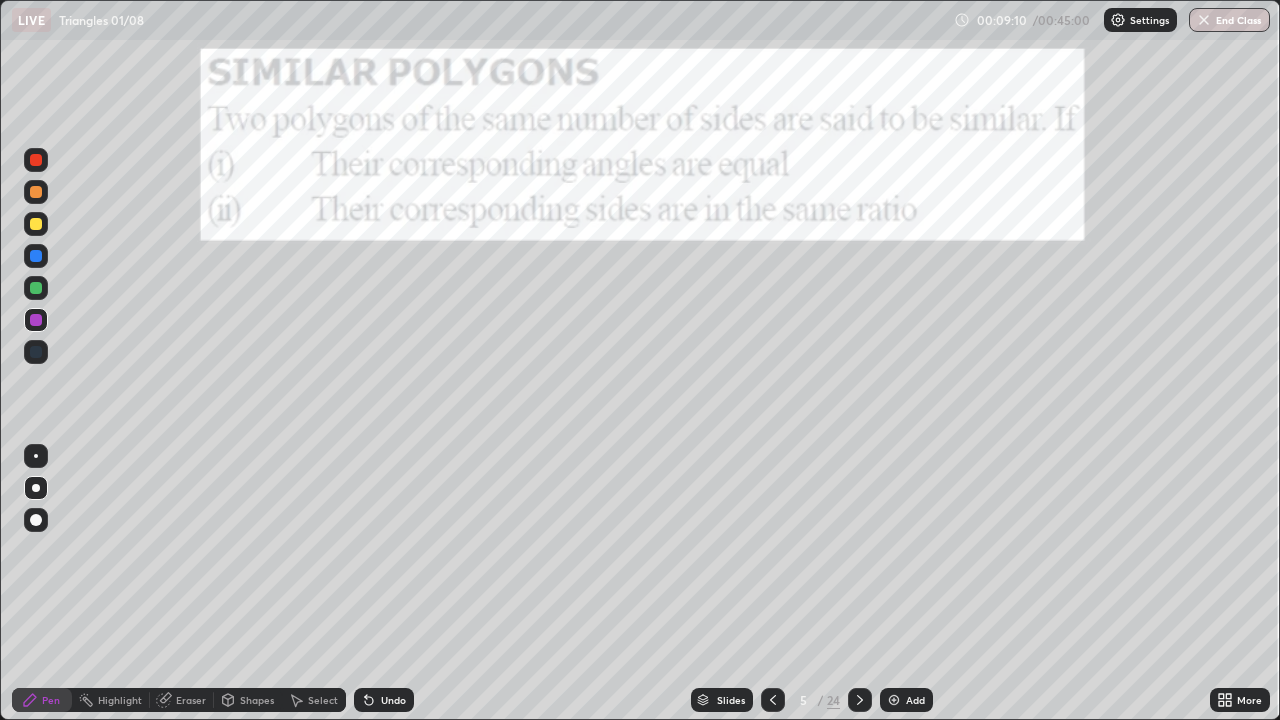 click at bounding box center (36, 288) 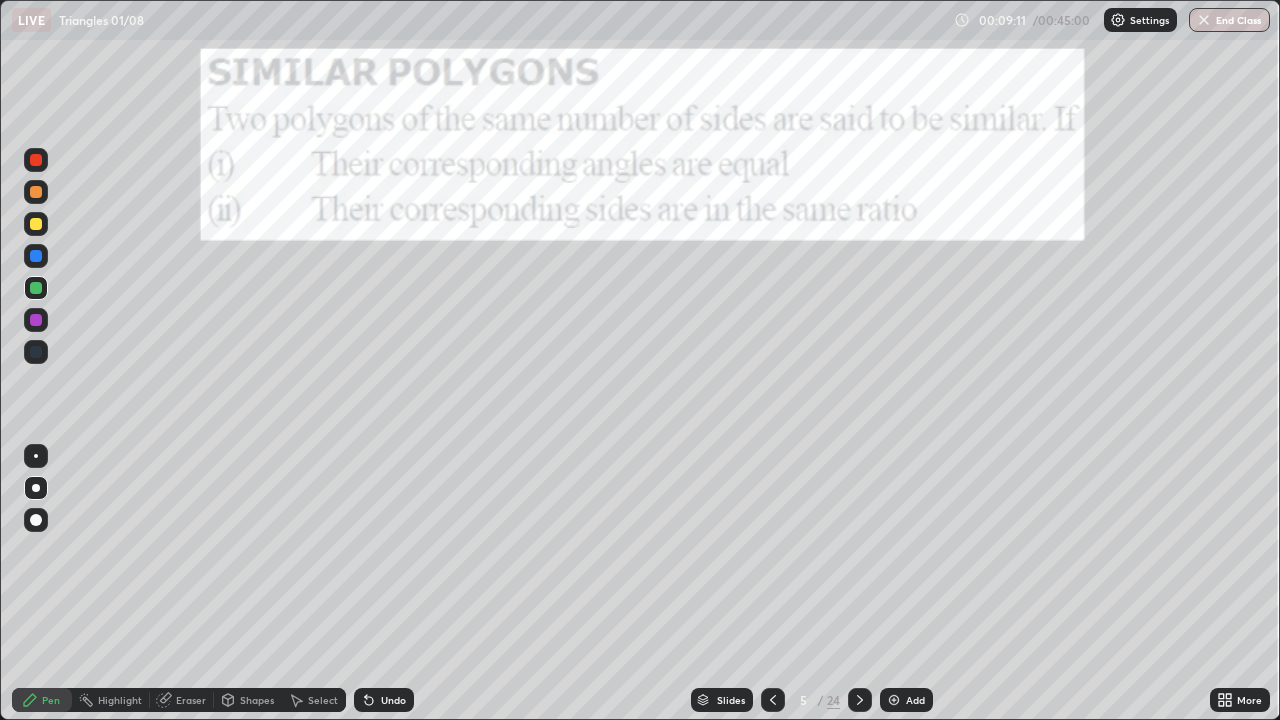 click at bounding box center (36, 456) 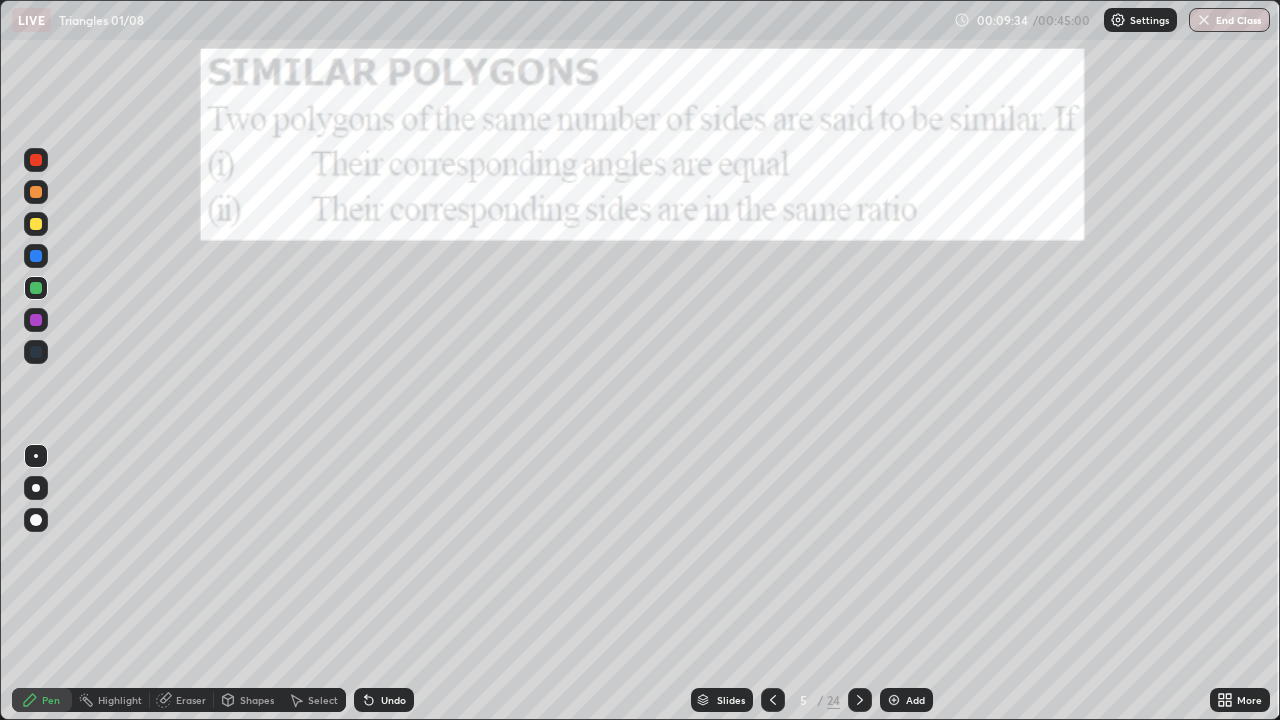 click at bounding box center (36, 224) 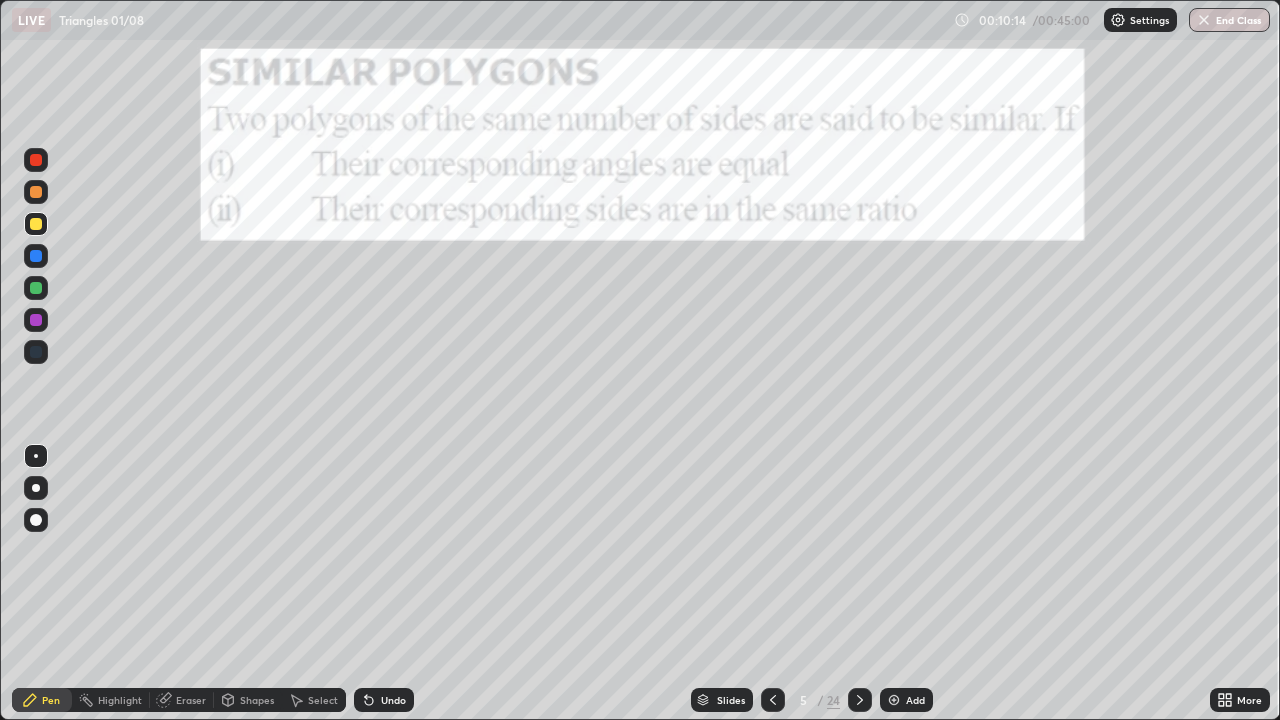 click at bounding box center [36, 288] 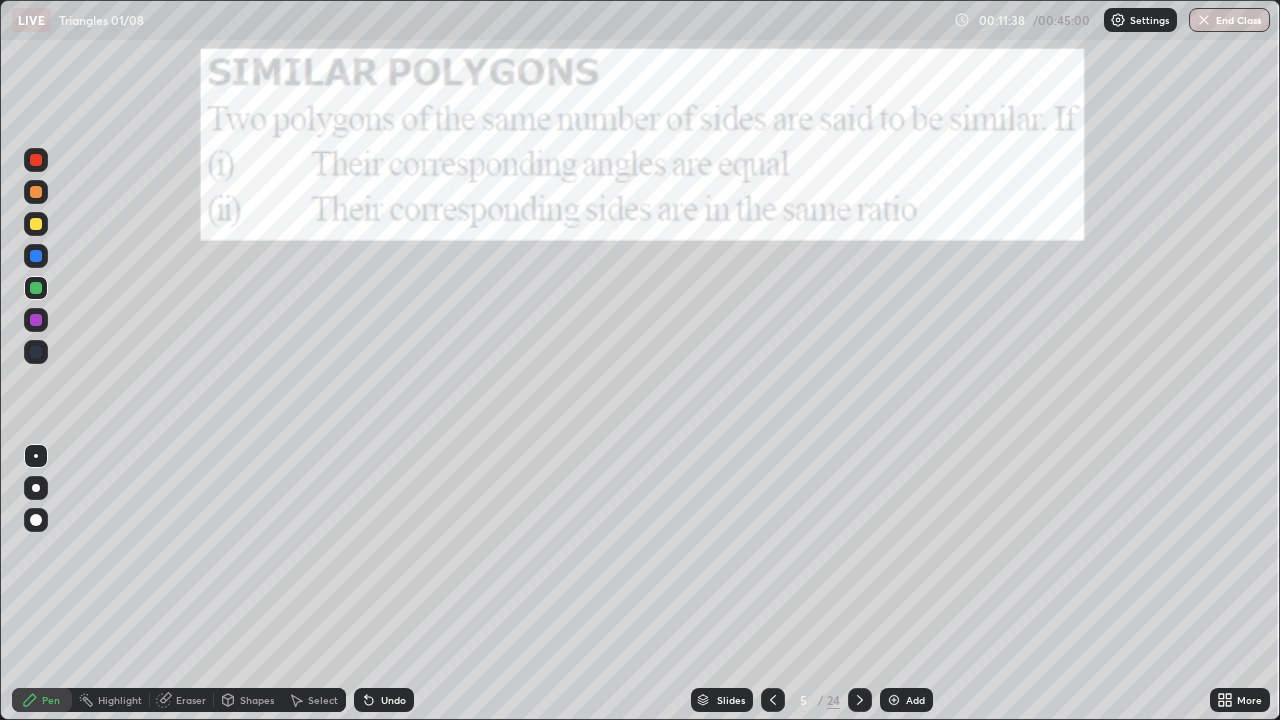 click 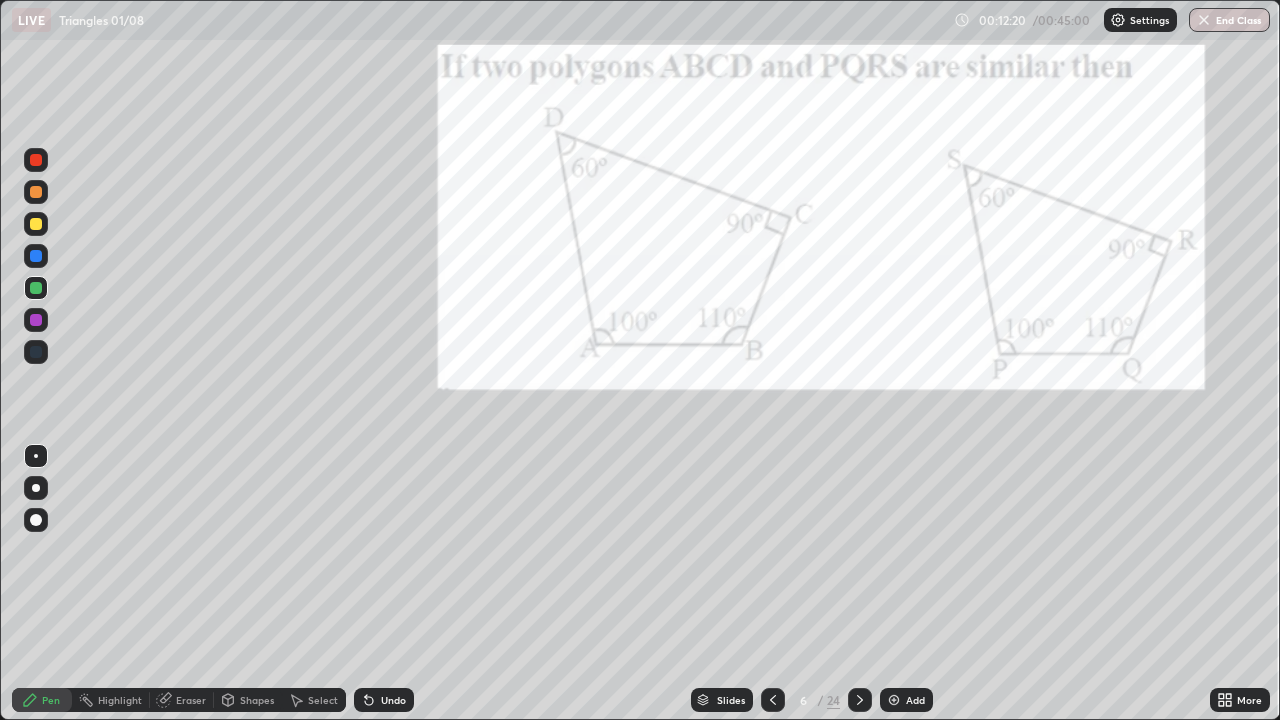 click 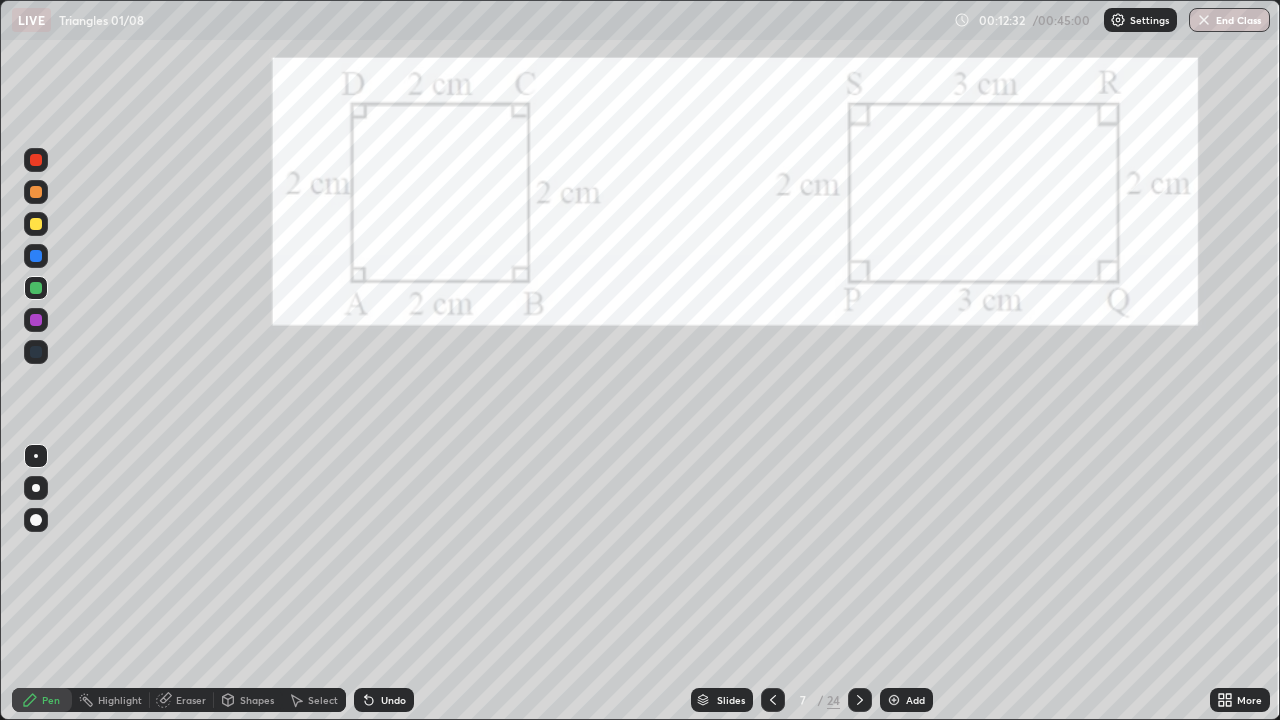 click at bounding box center [36, 160] 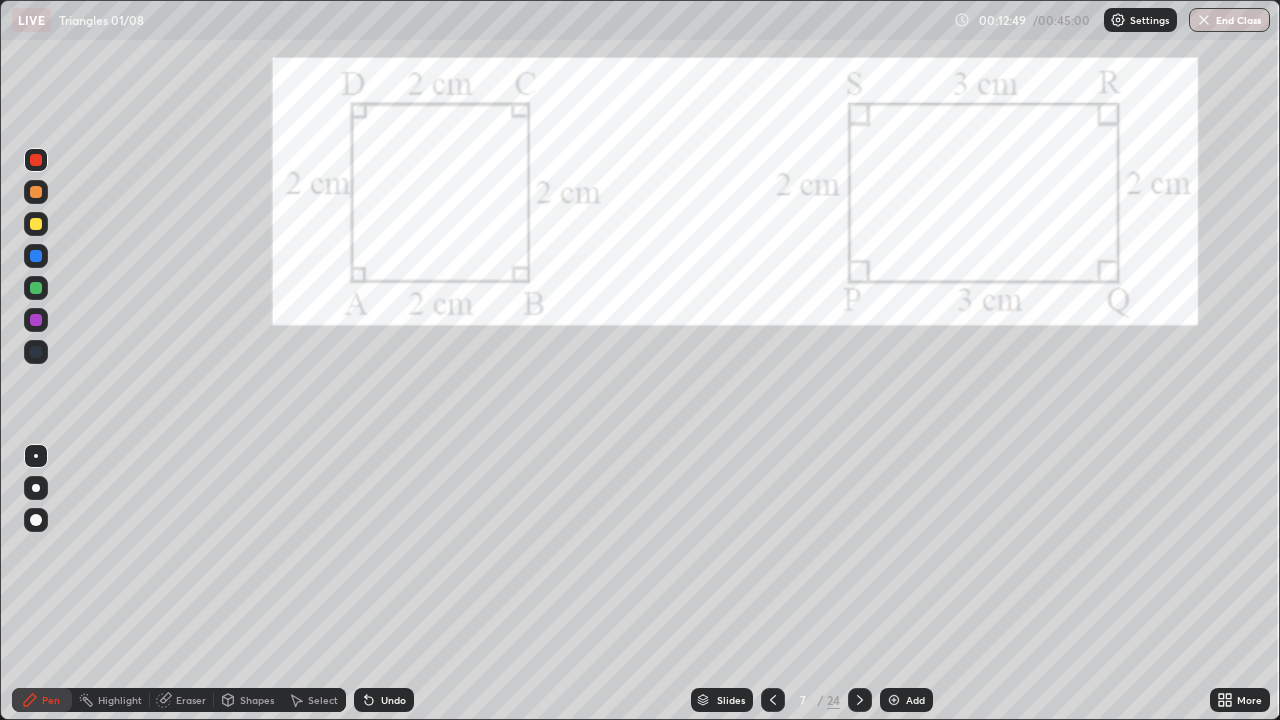 click 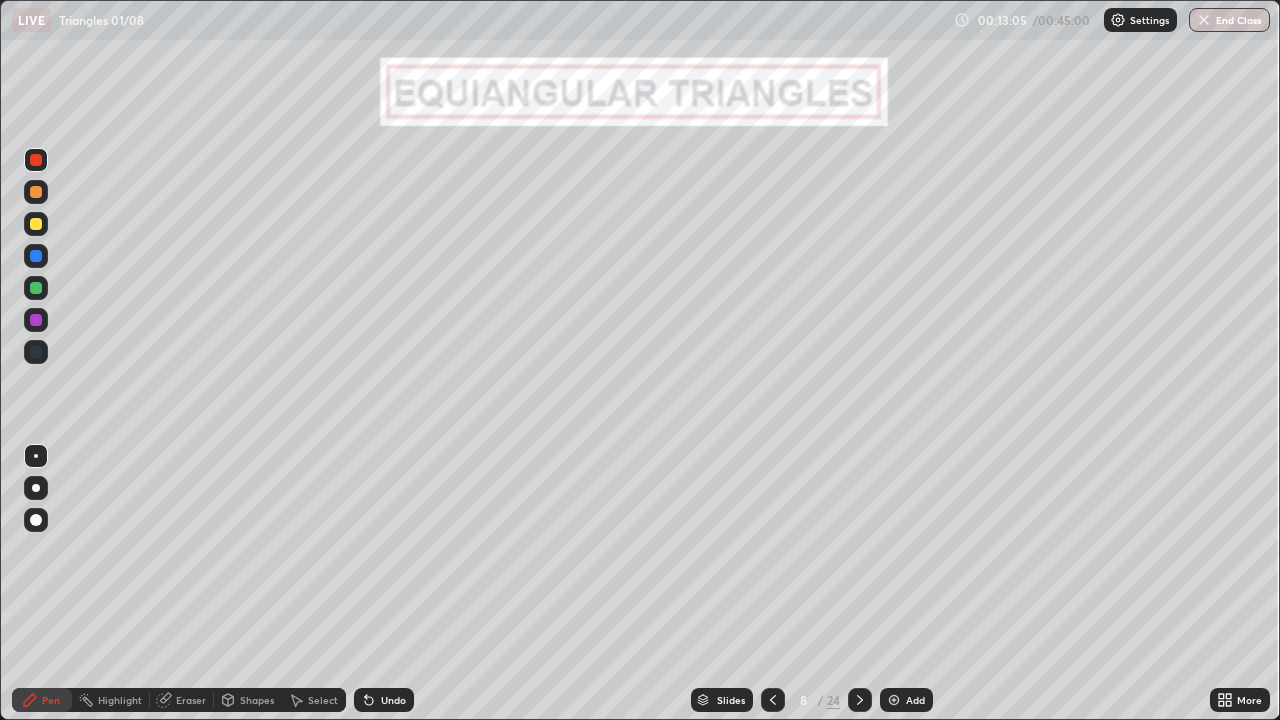 click at bounding box center (36, 288) 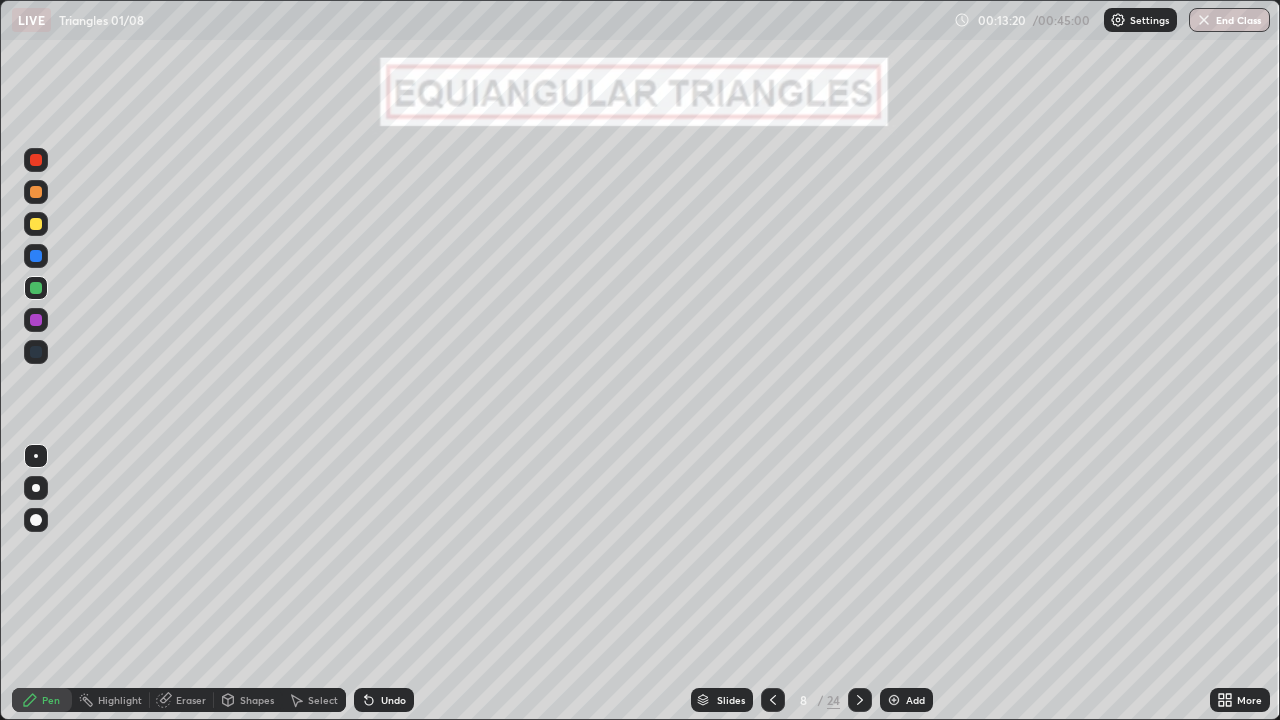 click at bounding box center [36, 224] 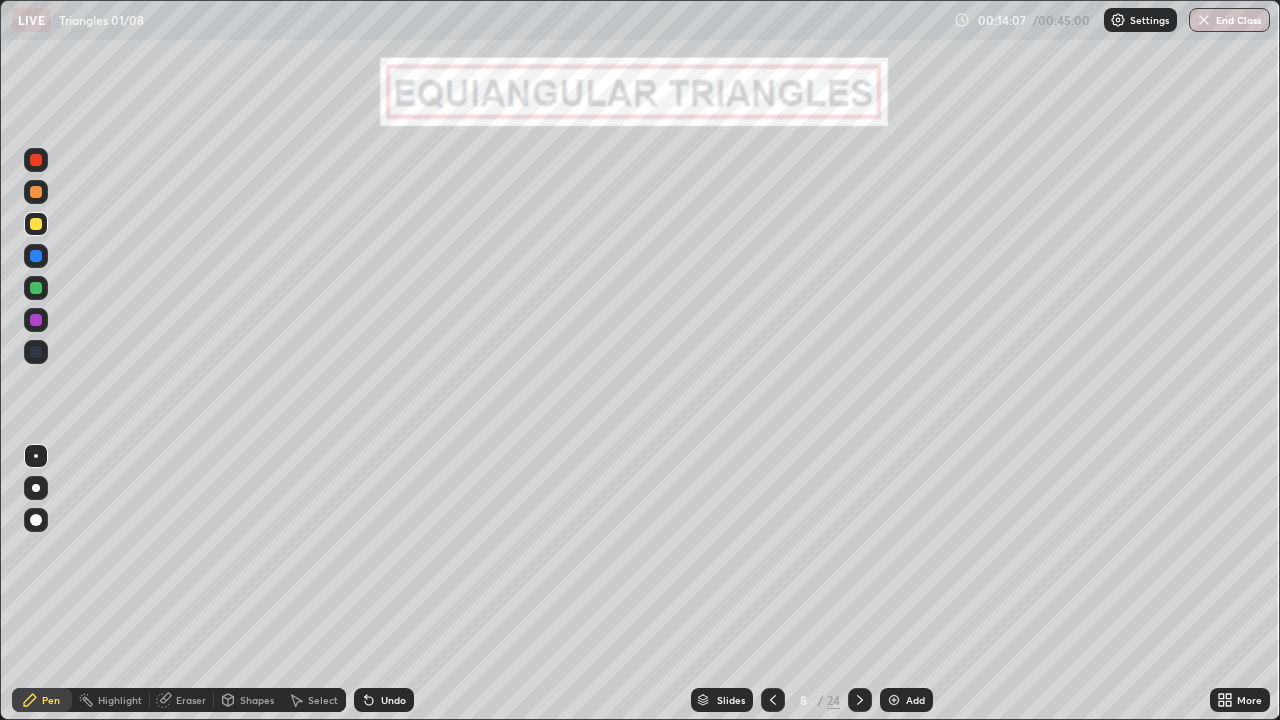 click 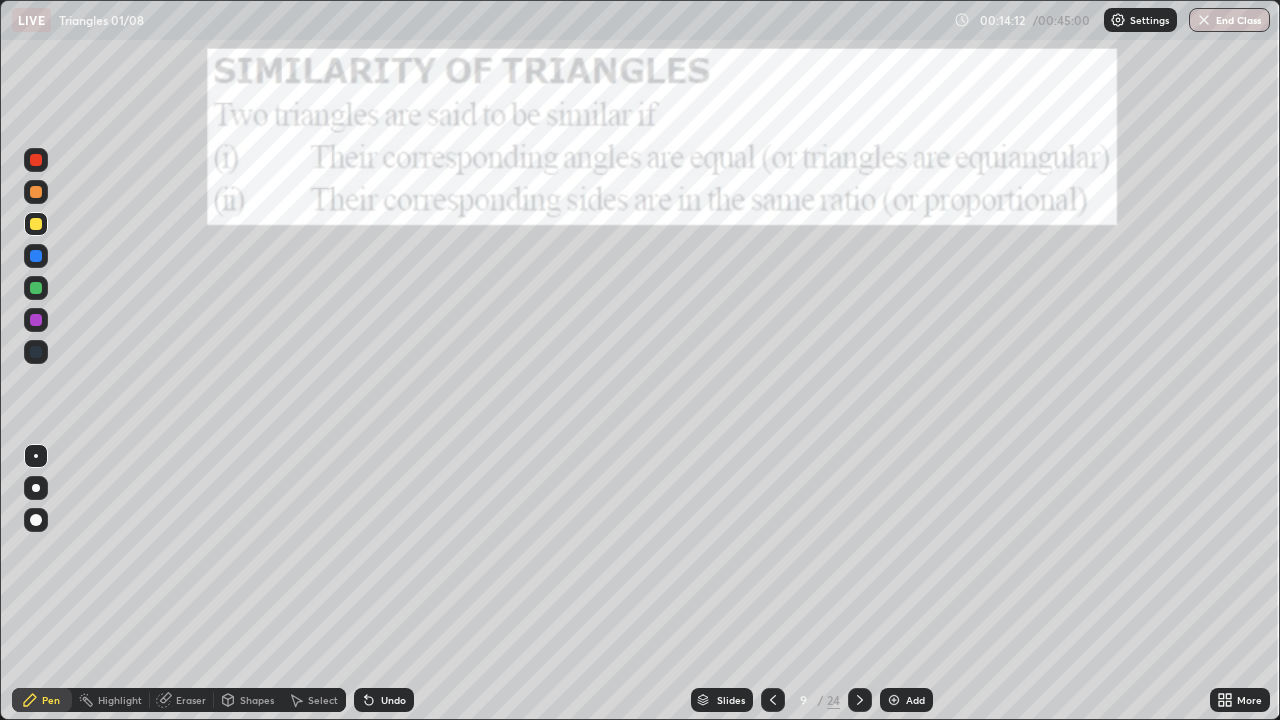 click 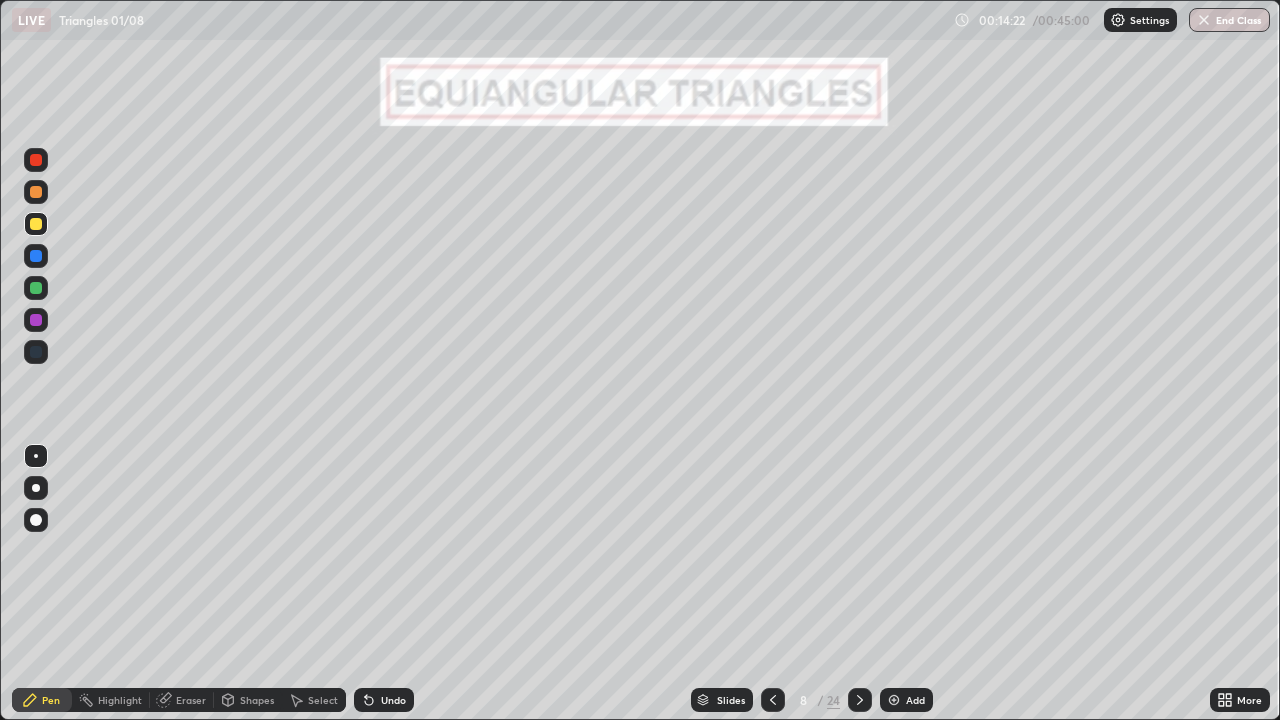 click 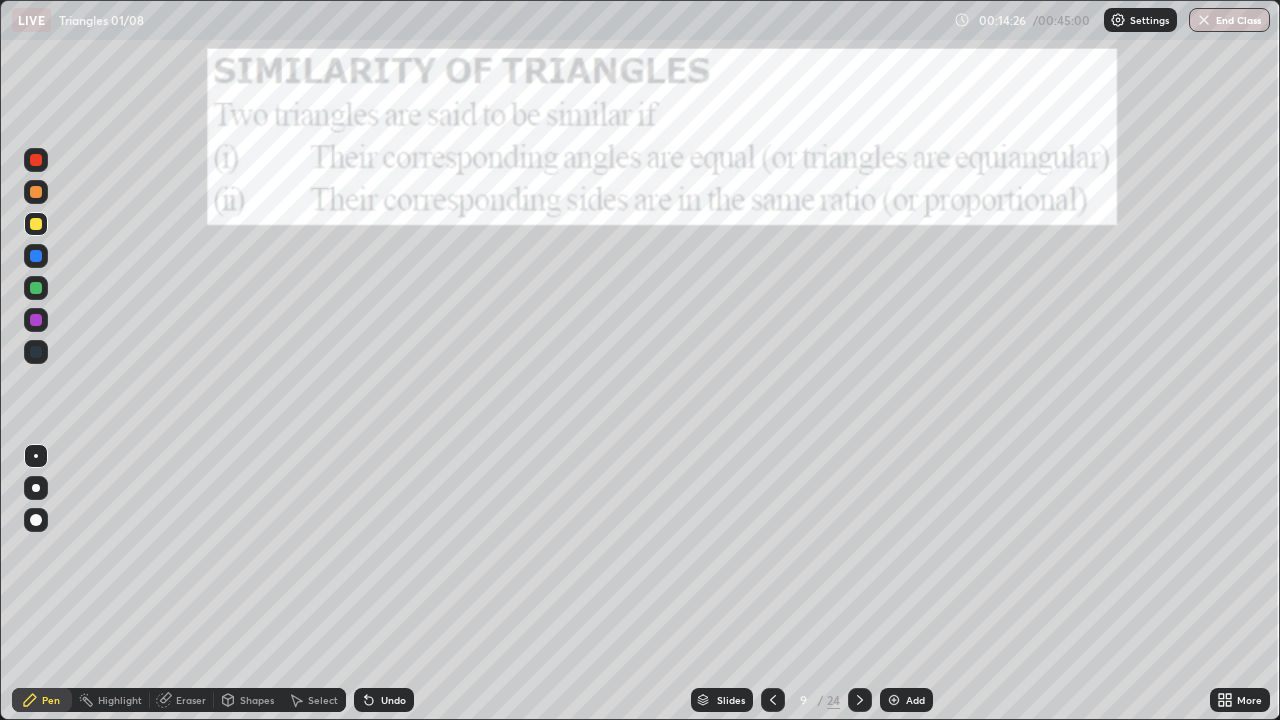 click 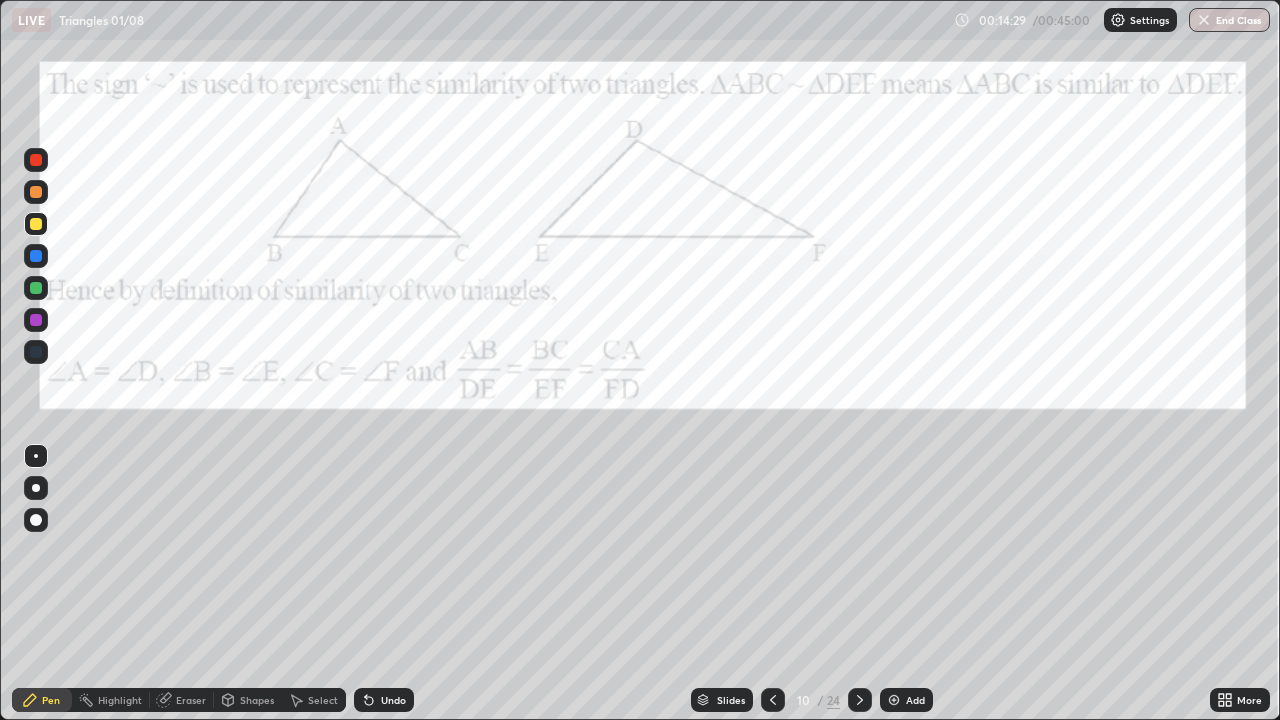 click at bounding box center [36, 160] 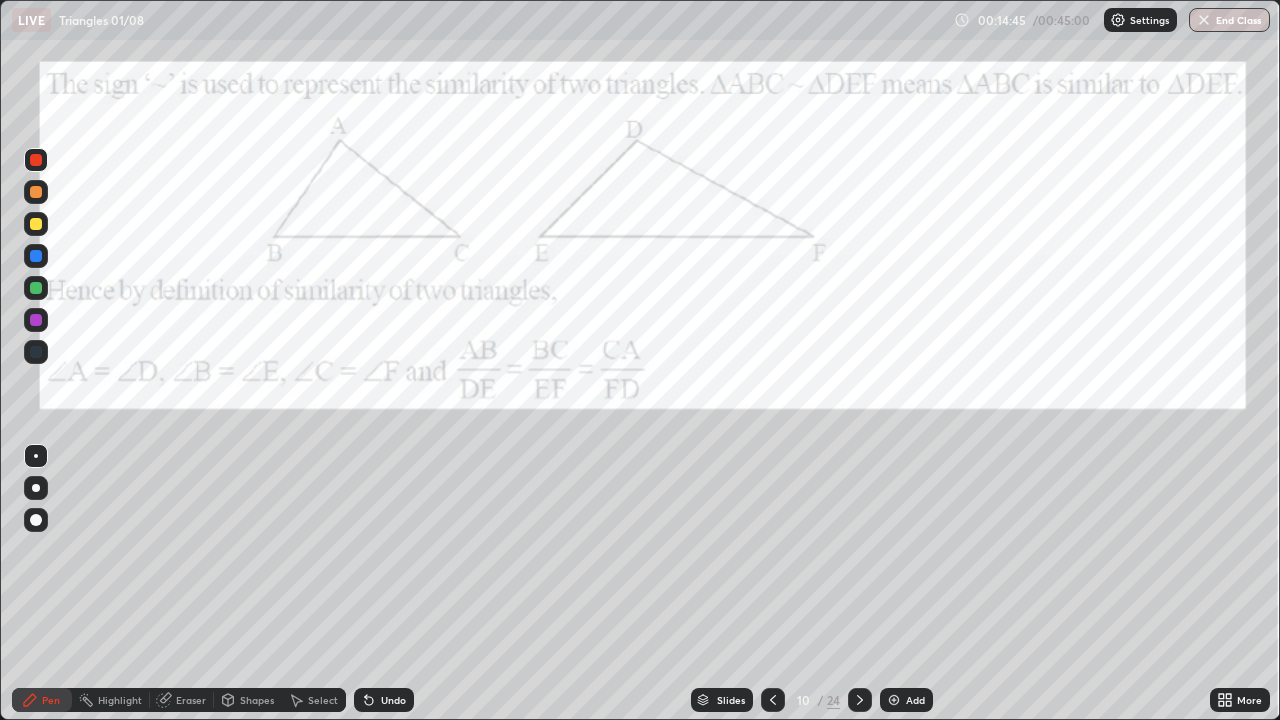 click on "Eraser" at bounding box center (191, 700) 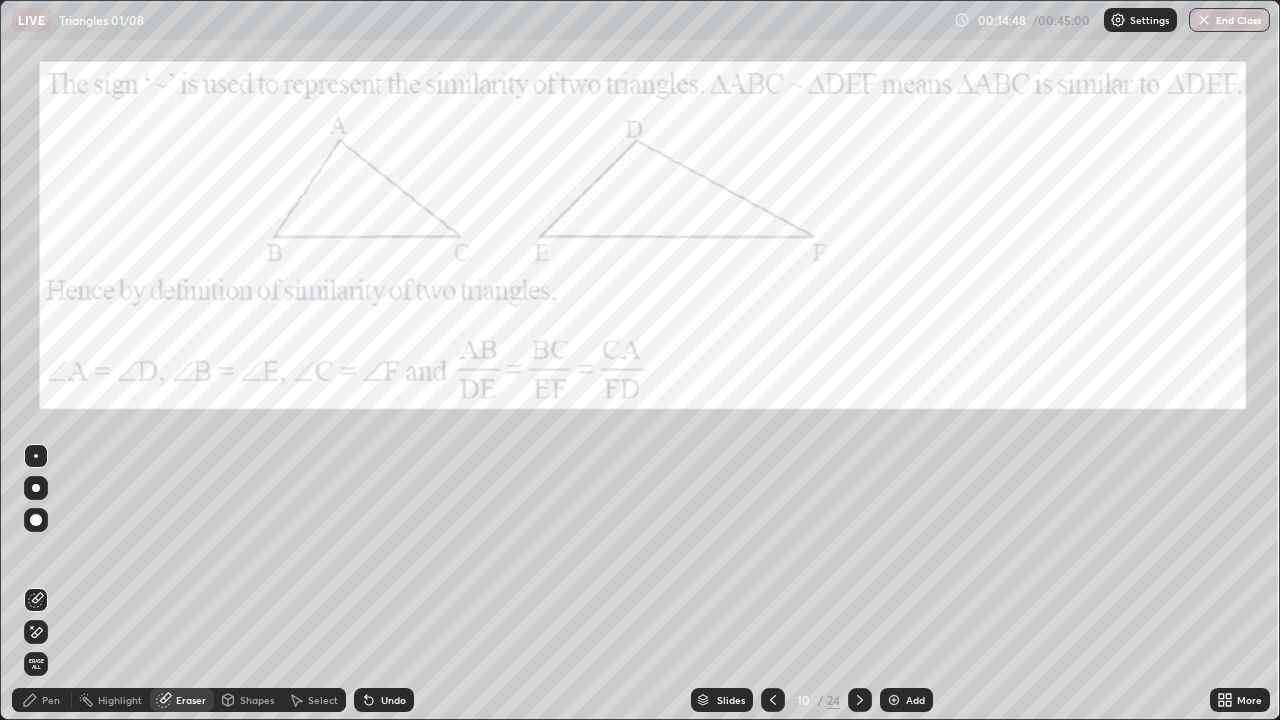 click on "Pen" at bounding box center [42, 700] 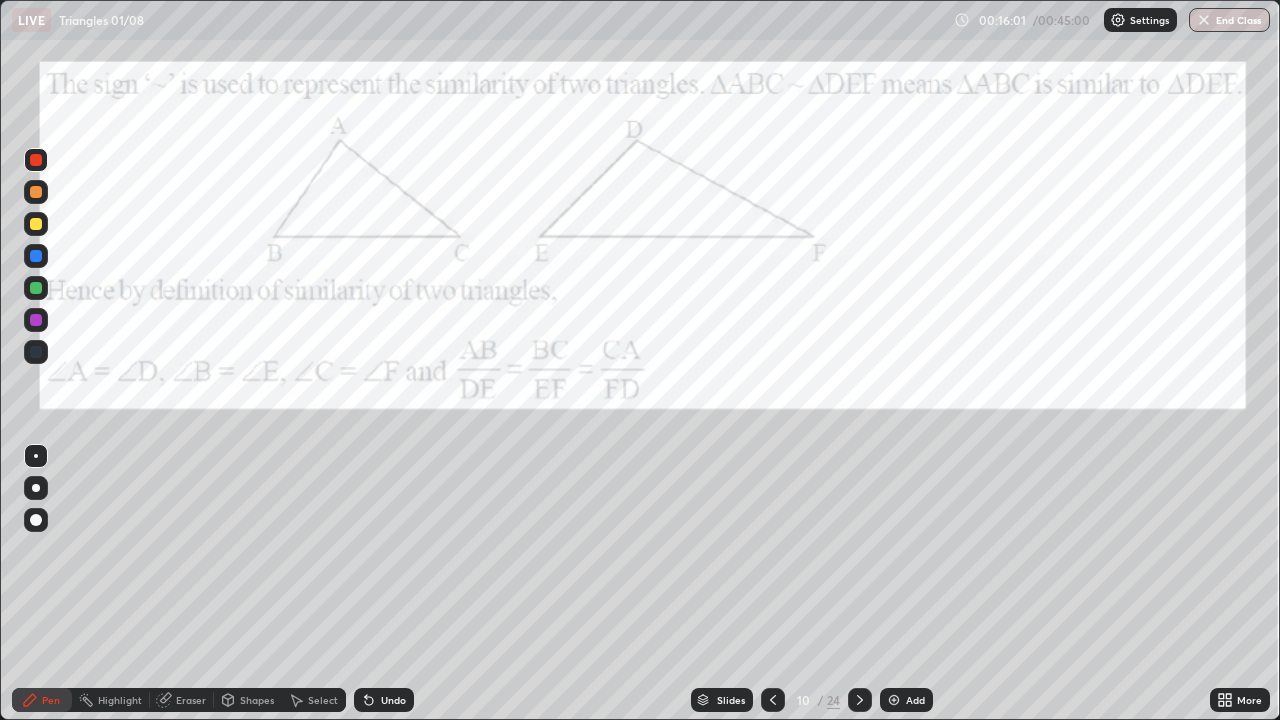 click 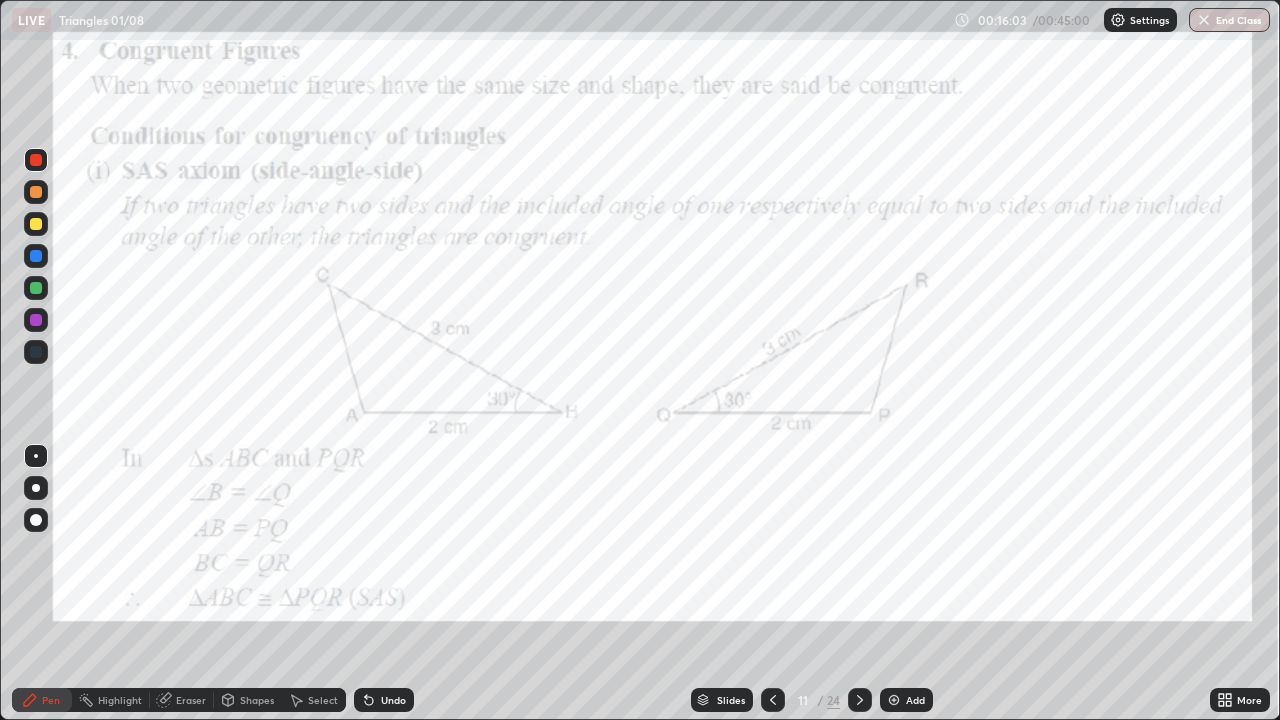 click at bounding box center (36, 160) 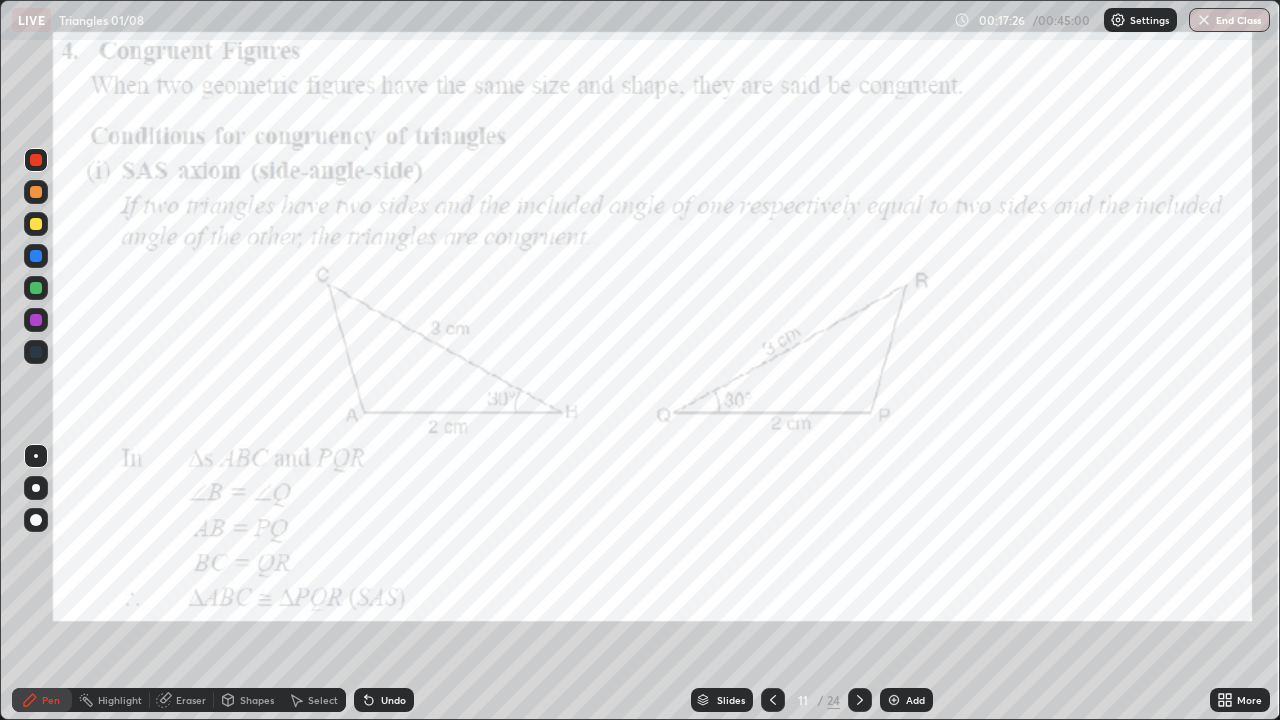 click at bounding box center [36, 320] 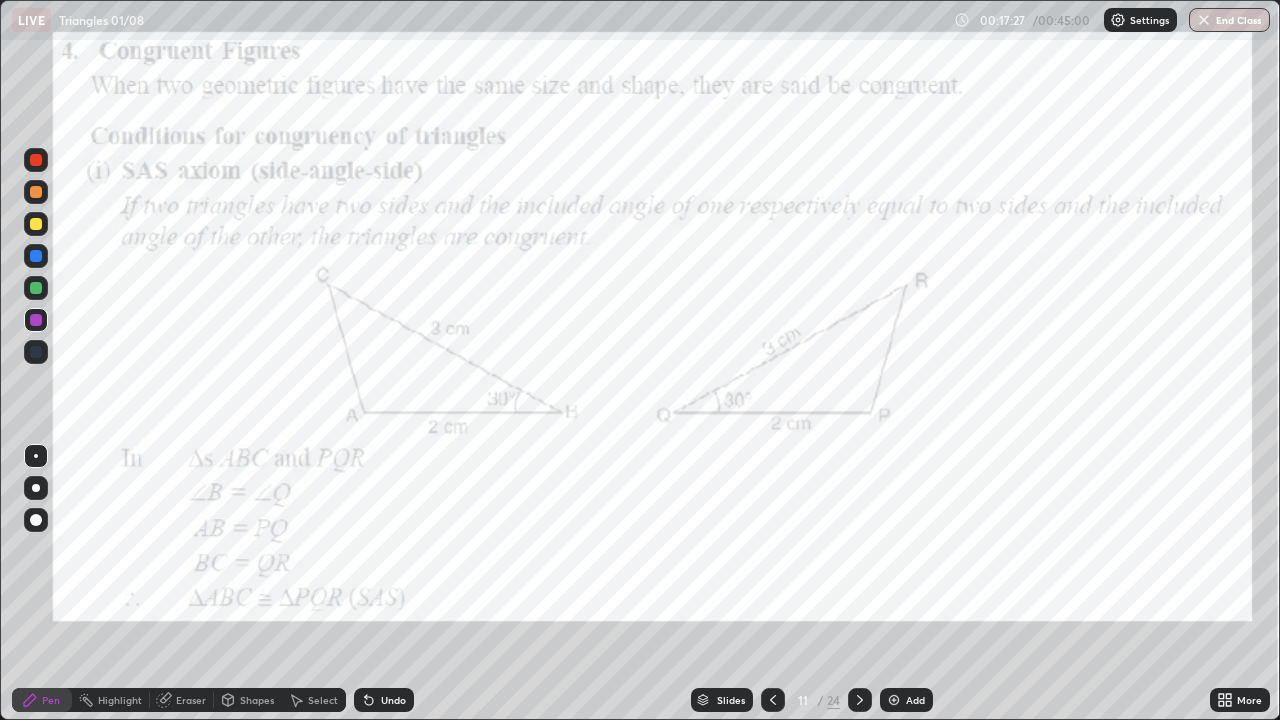 click at bounding box center [36, 320] 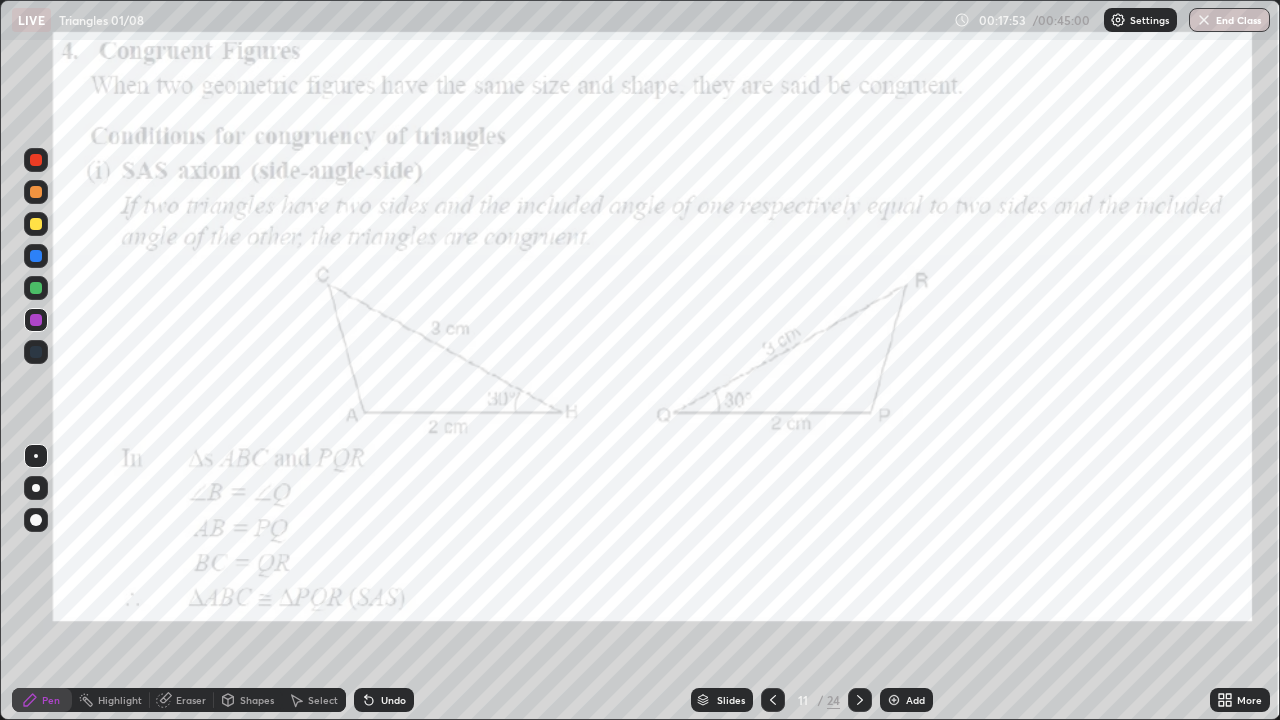 click 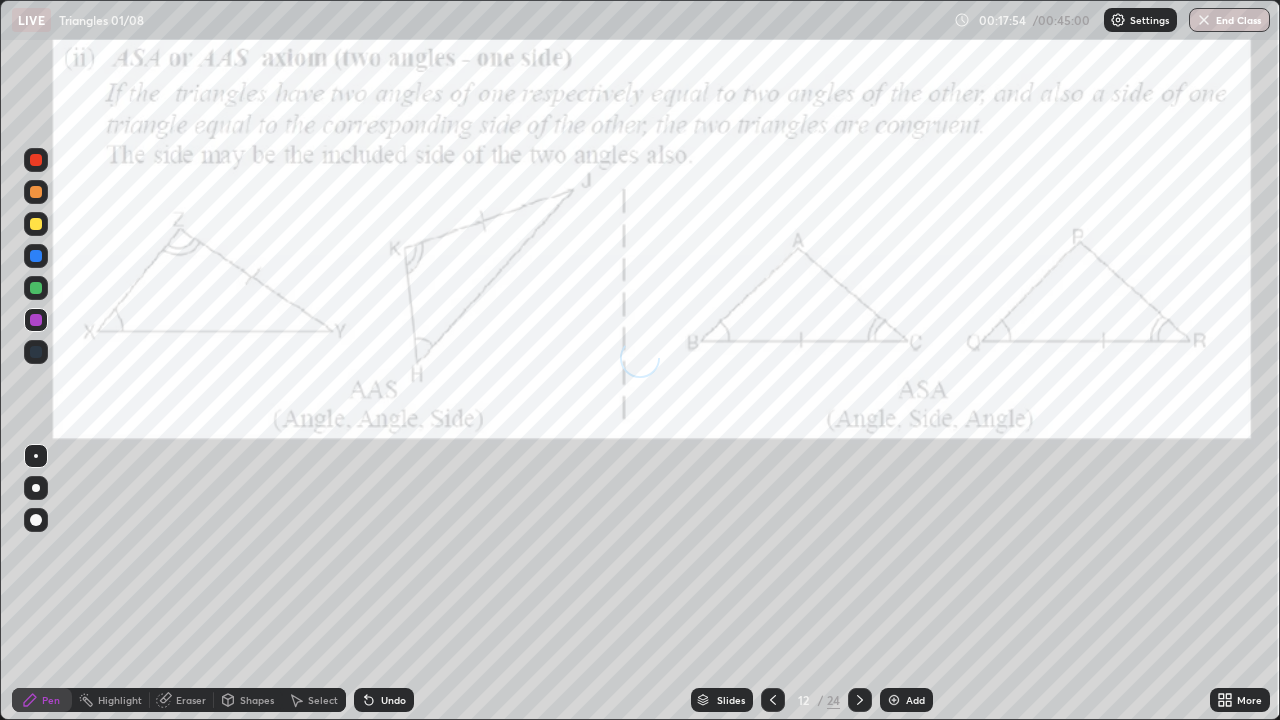 click 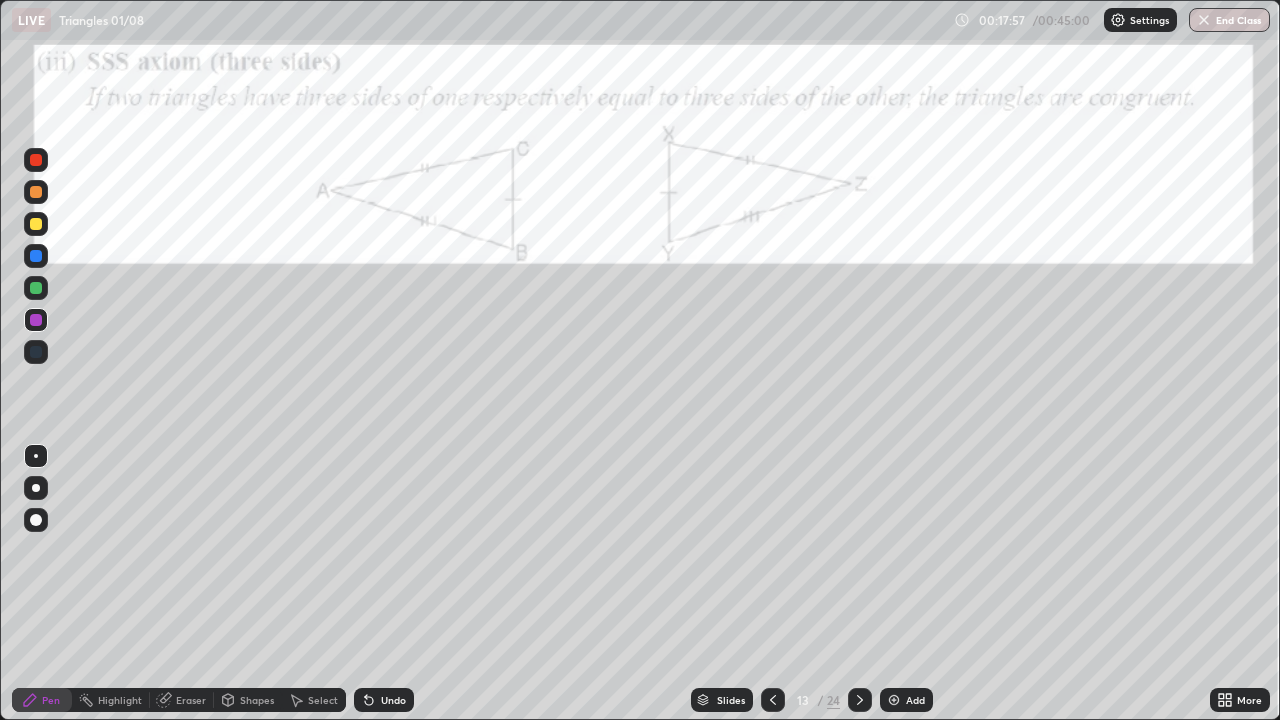 click 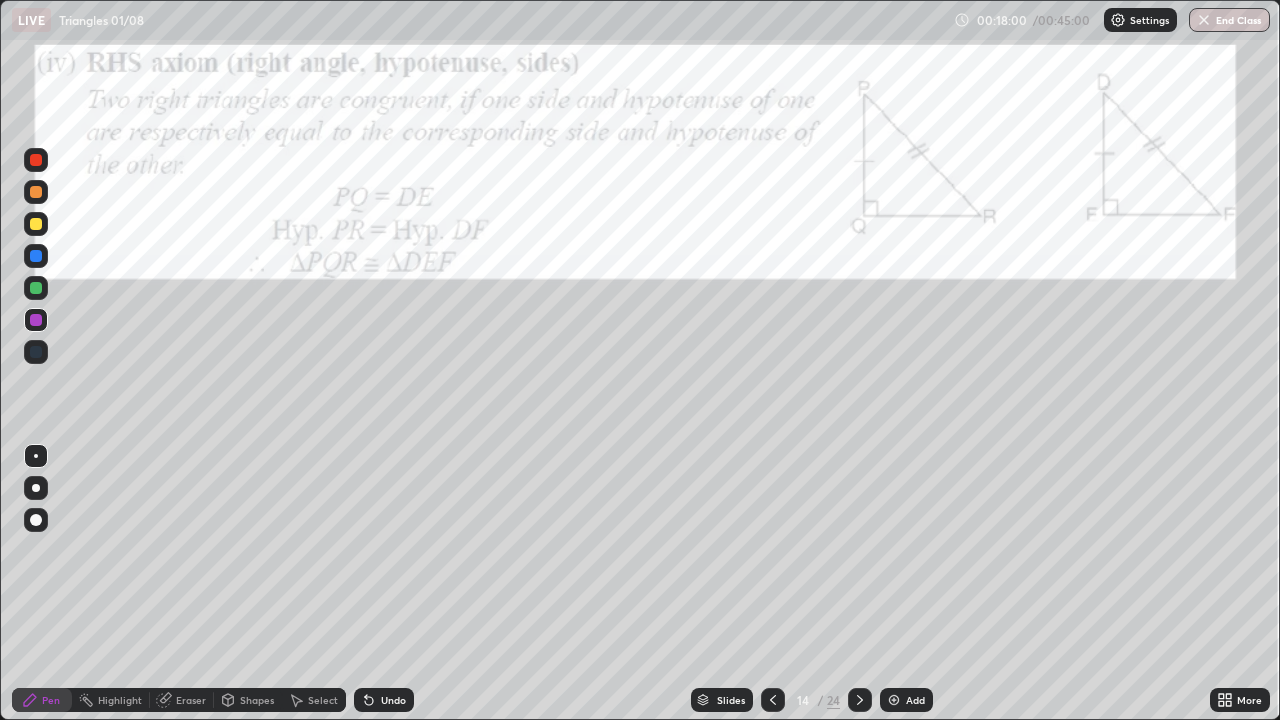 click 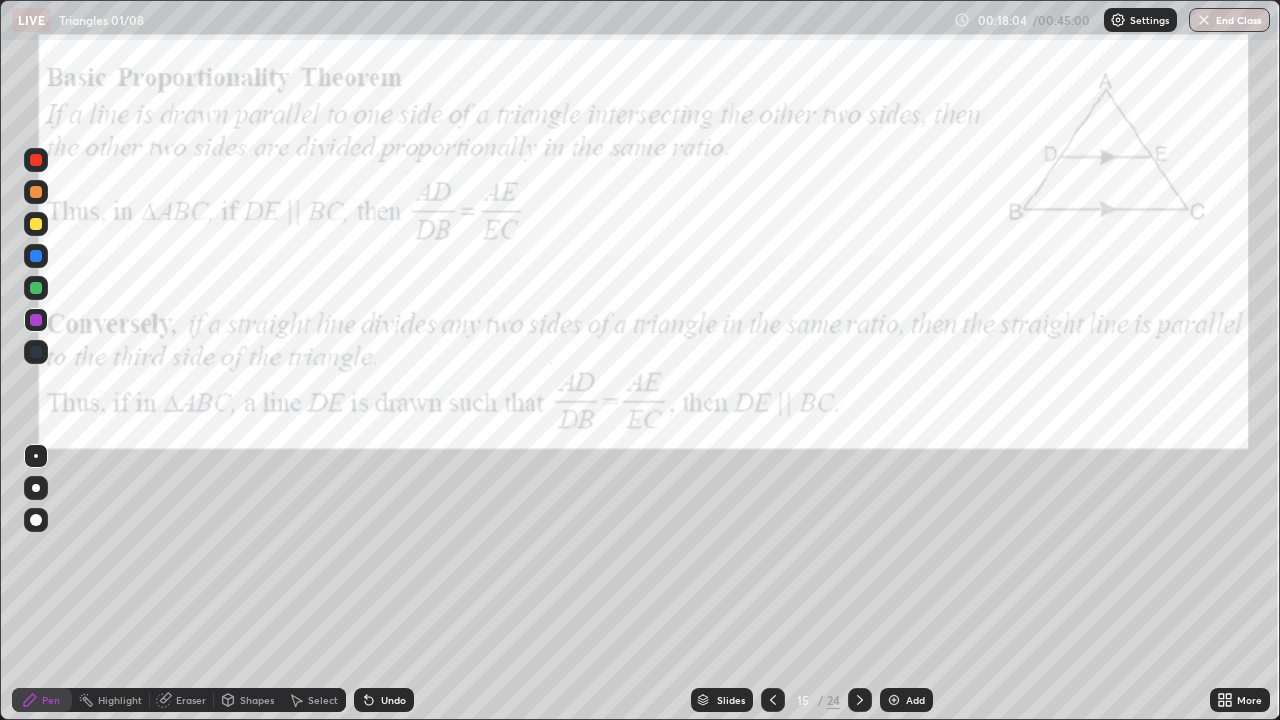 click at bounding box center (36, 160) 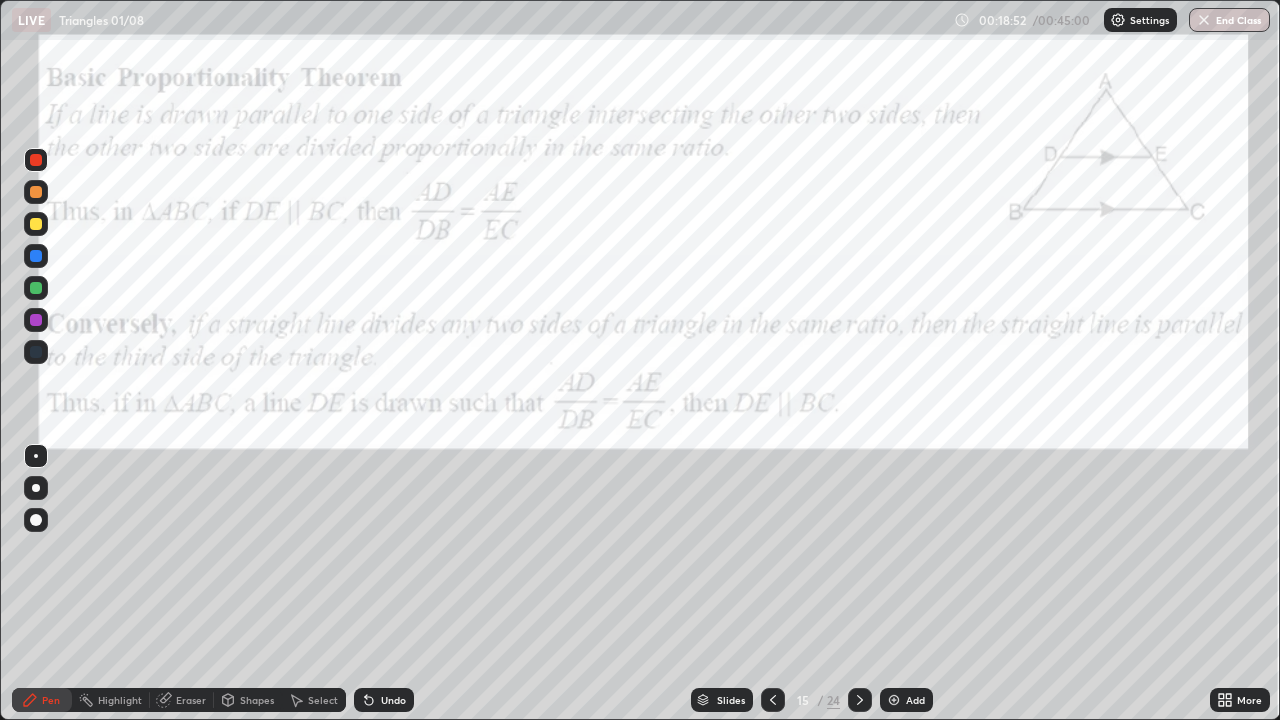 click at bounding box center (36, 320) 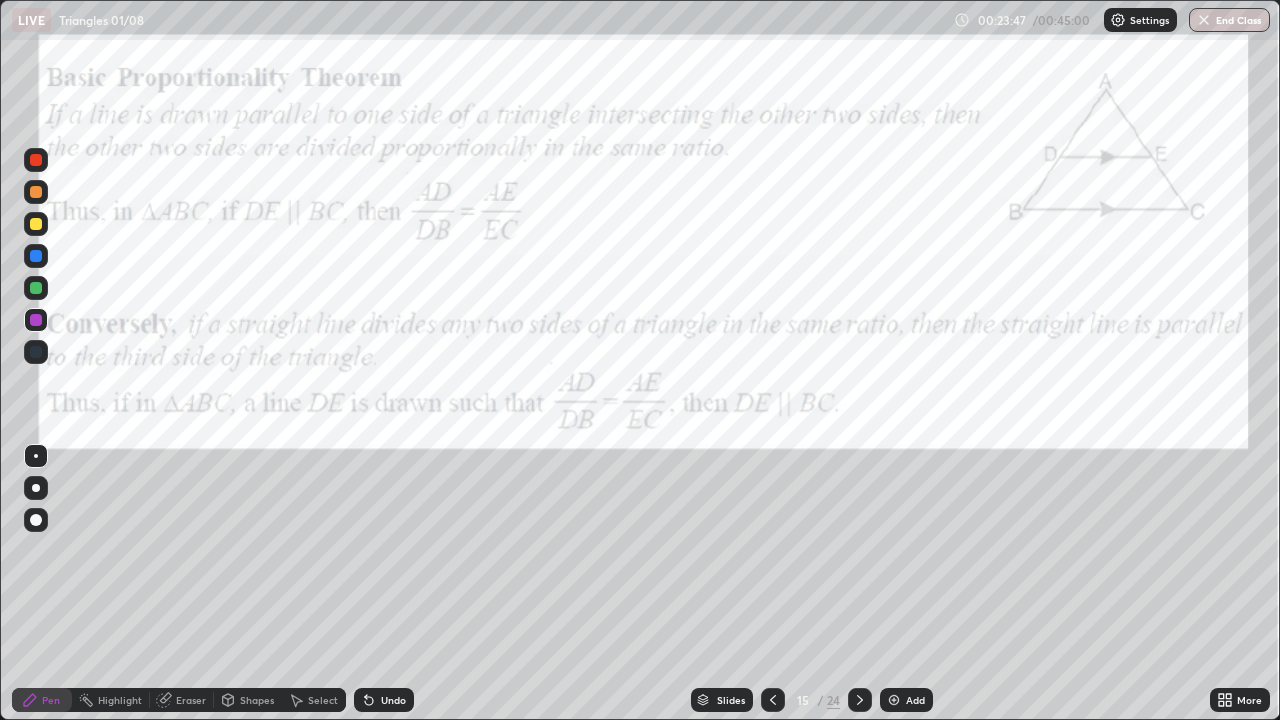 click at bounding box center [36, 160] 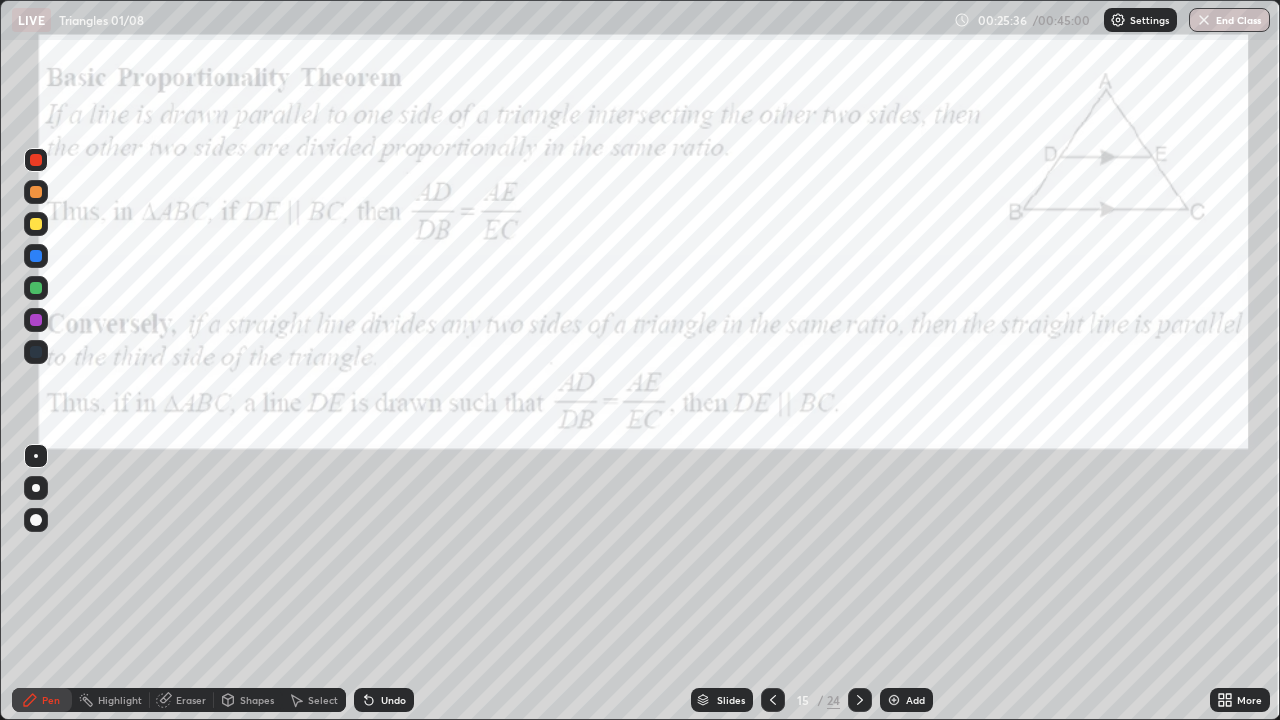 click at bounding box center (36, 288) 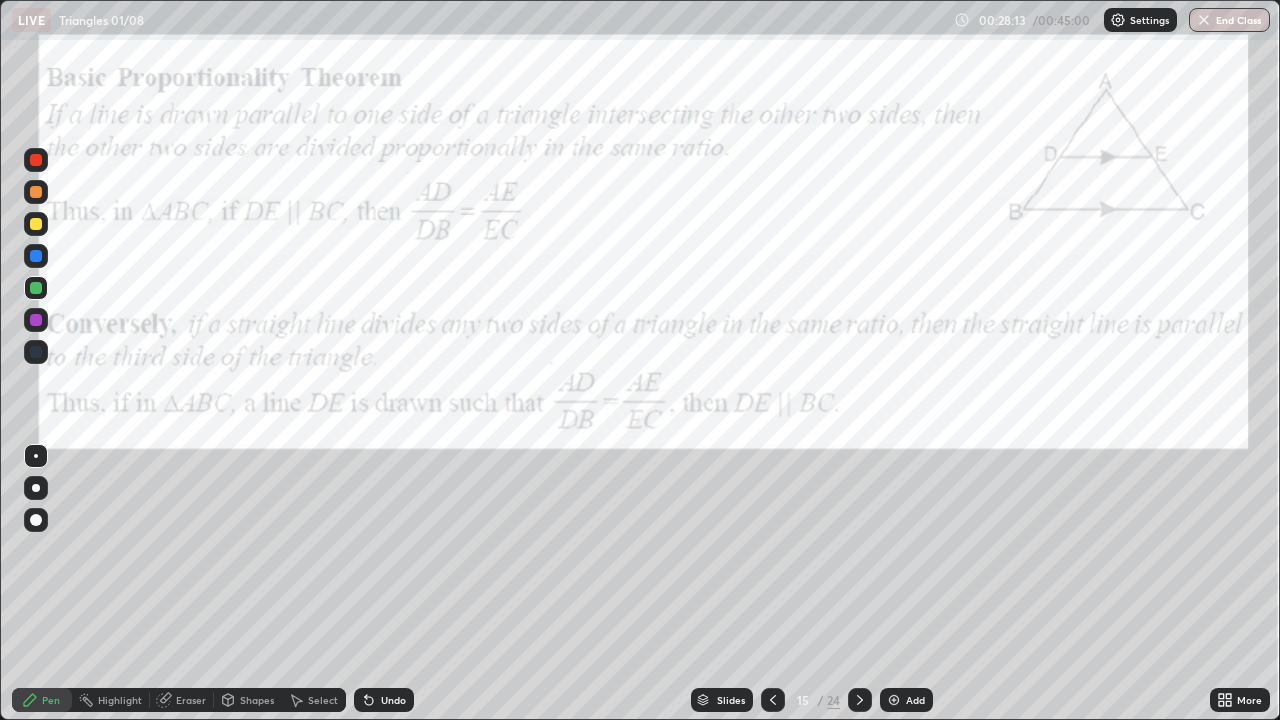 click 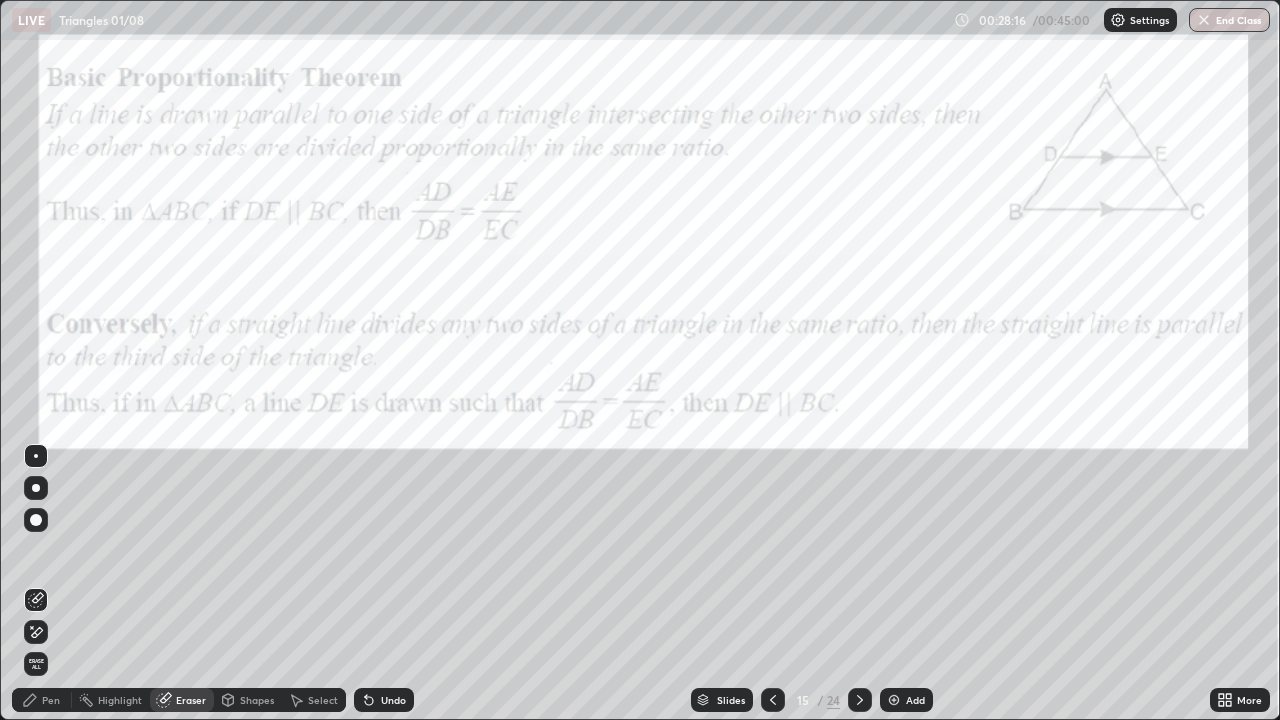 click 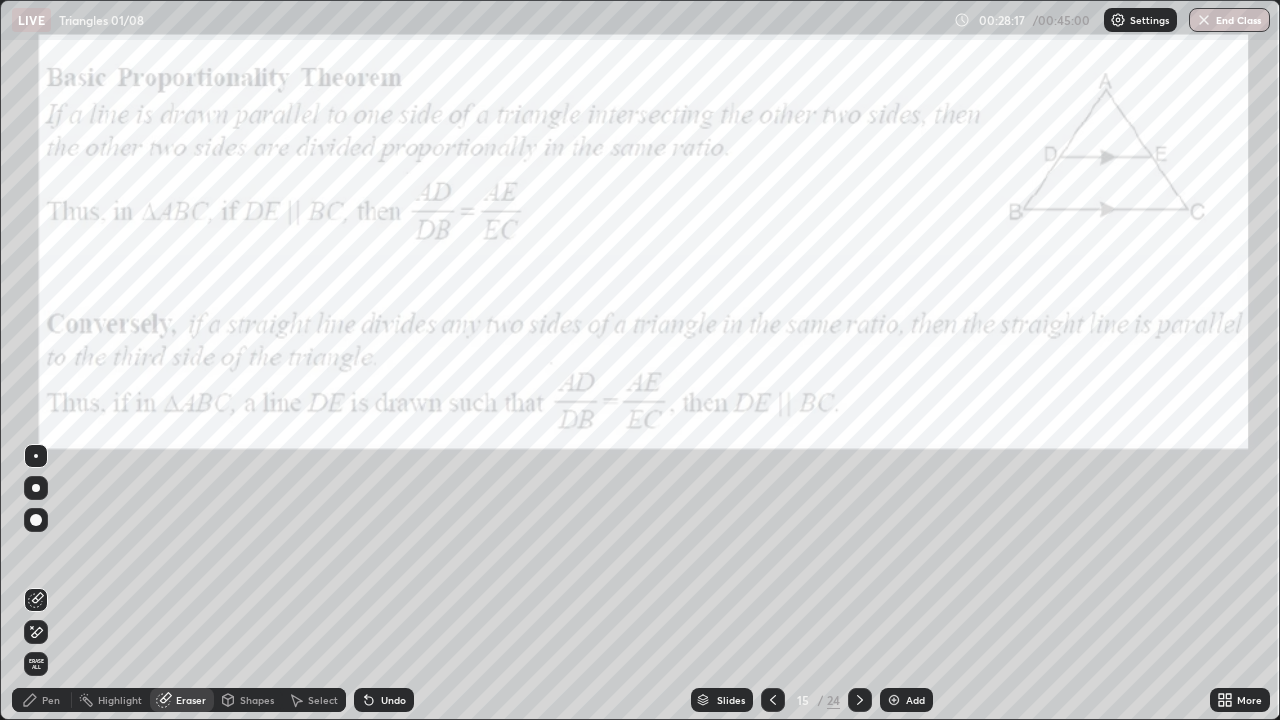 click 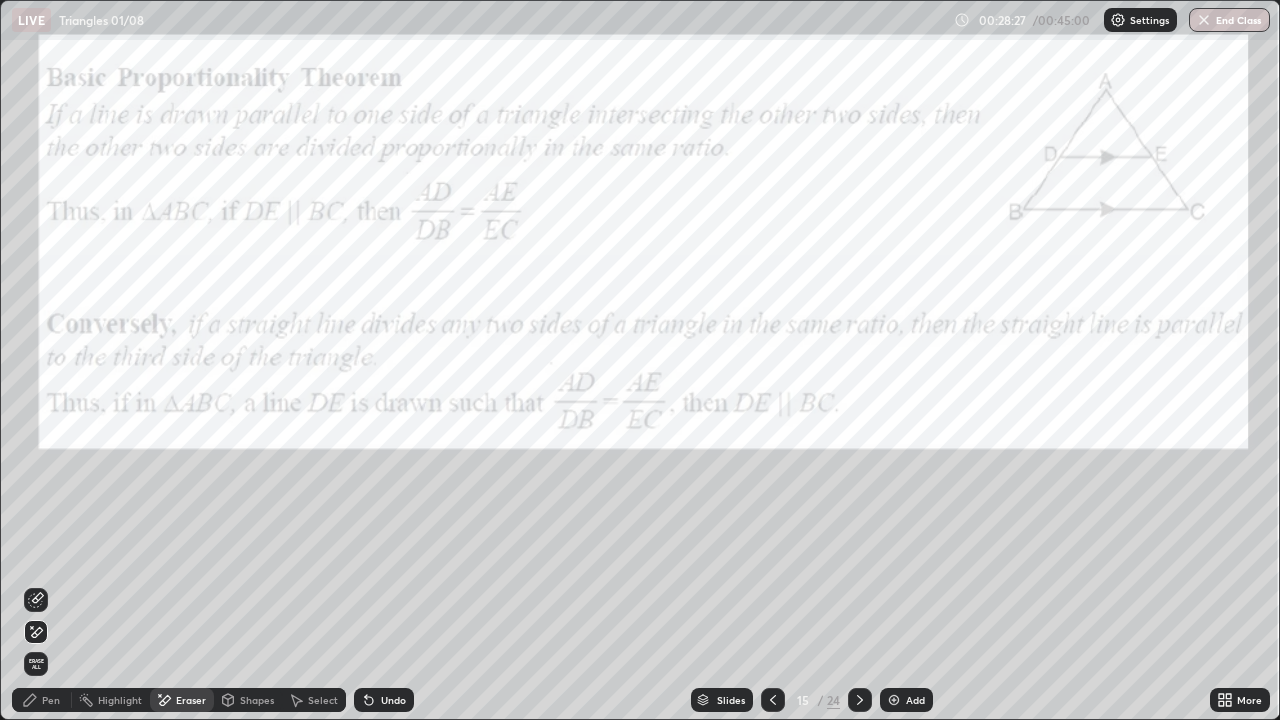 click 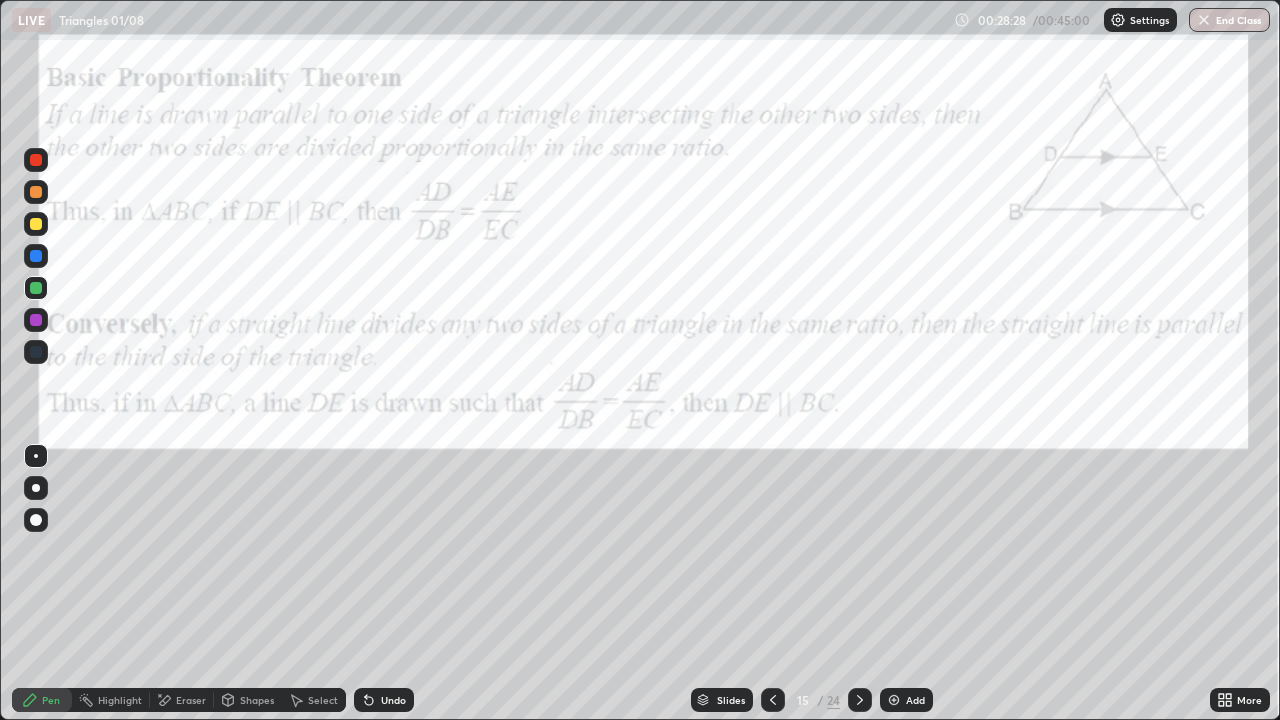 click at bounding box center (36, 224) 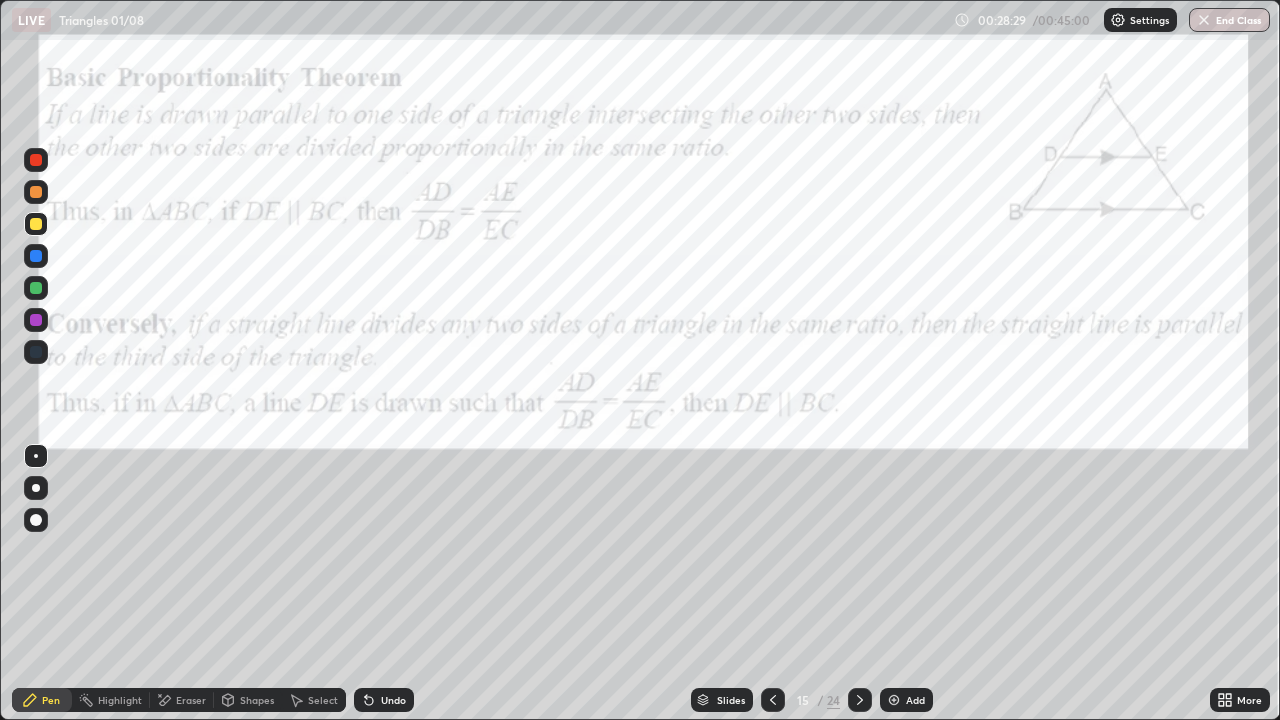 click at bounding box center (36, 224) 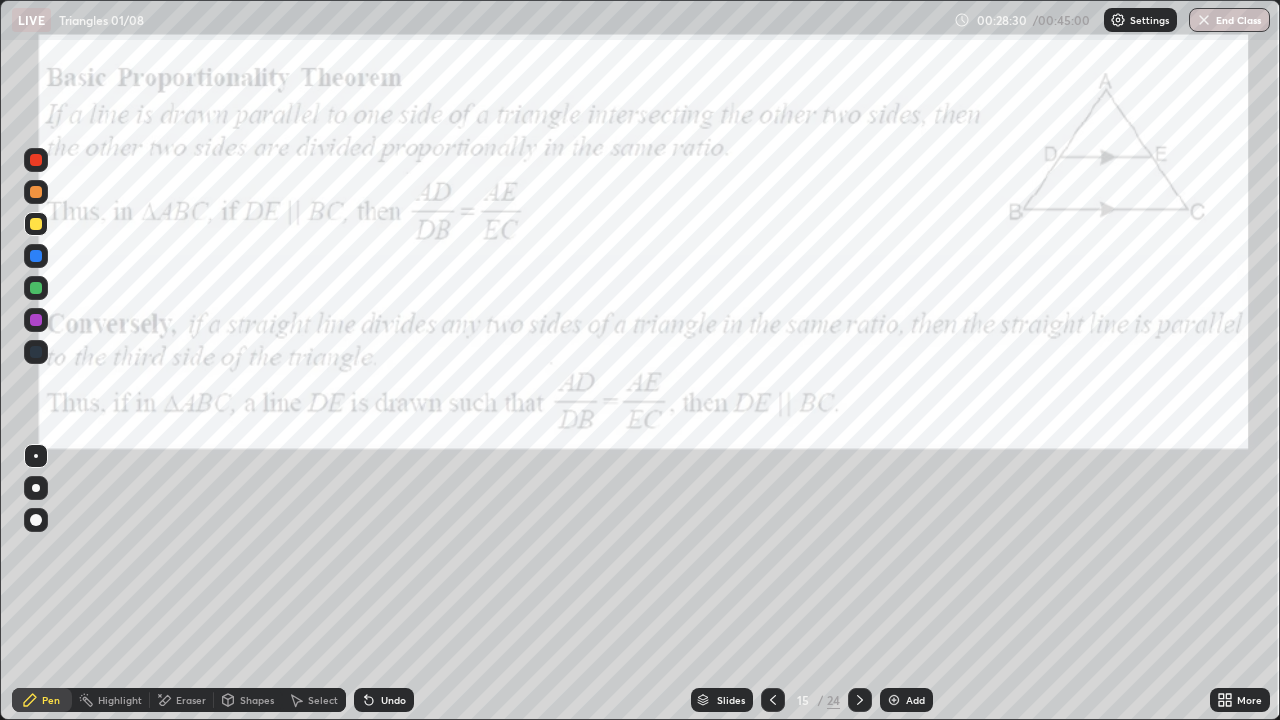 click on "Pen" at bounding box center [42, 700] 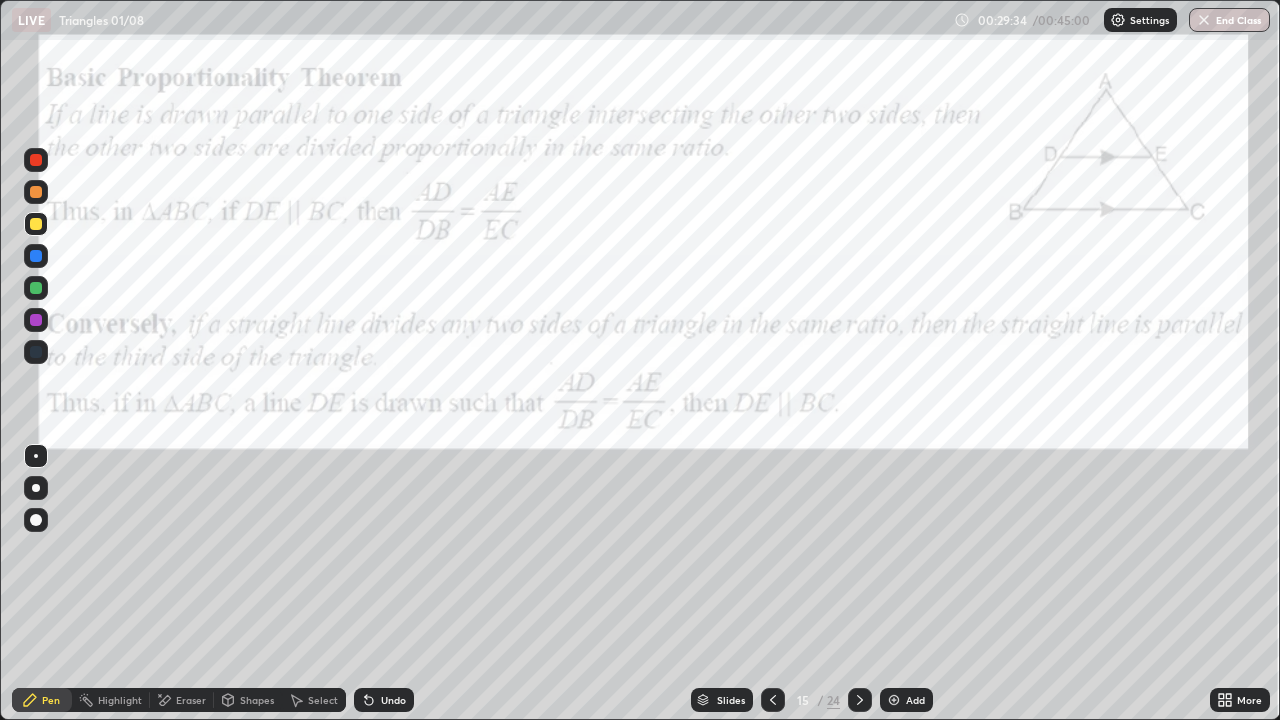 click at bounding box center [36, 288] 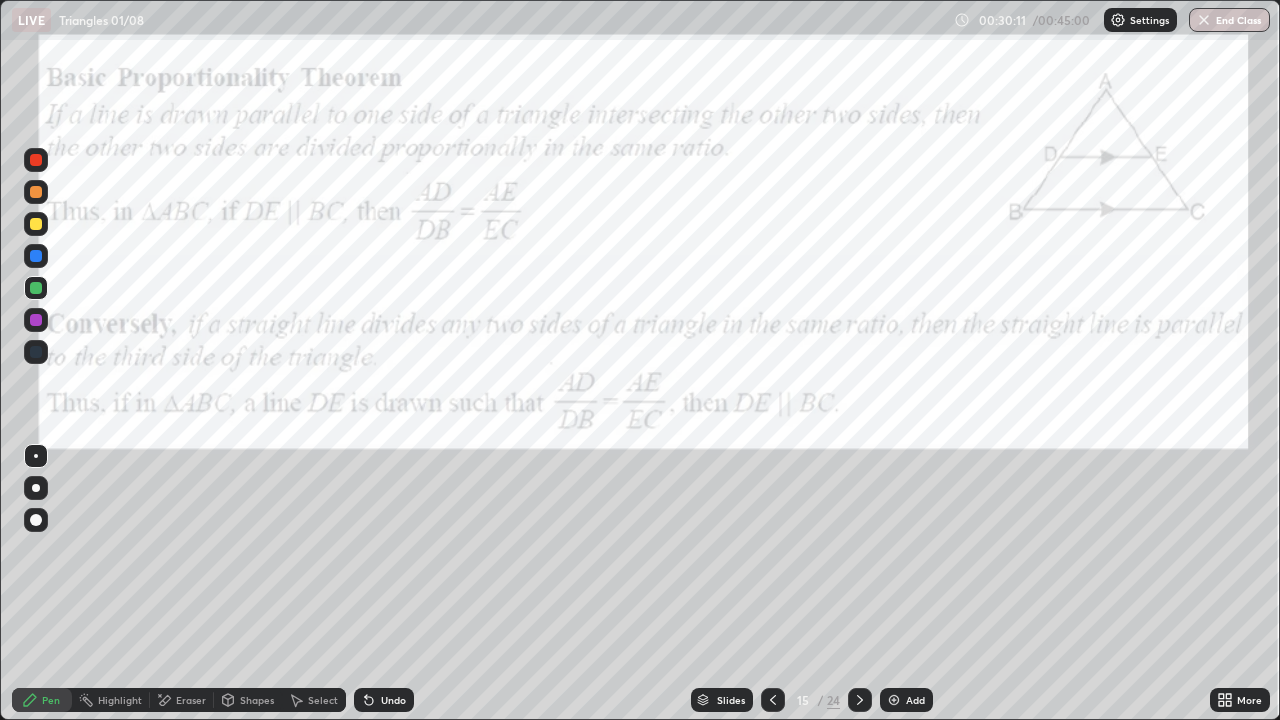 click at bounding box center (36, 320) 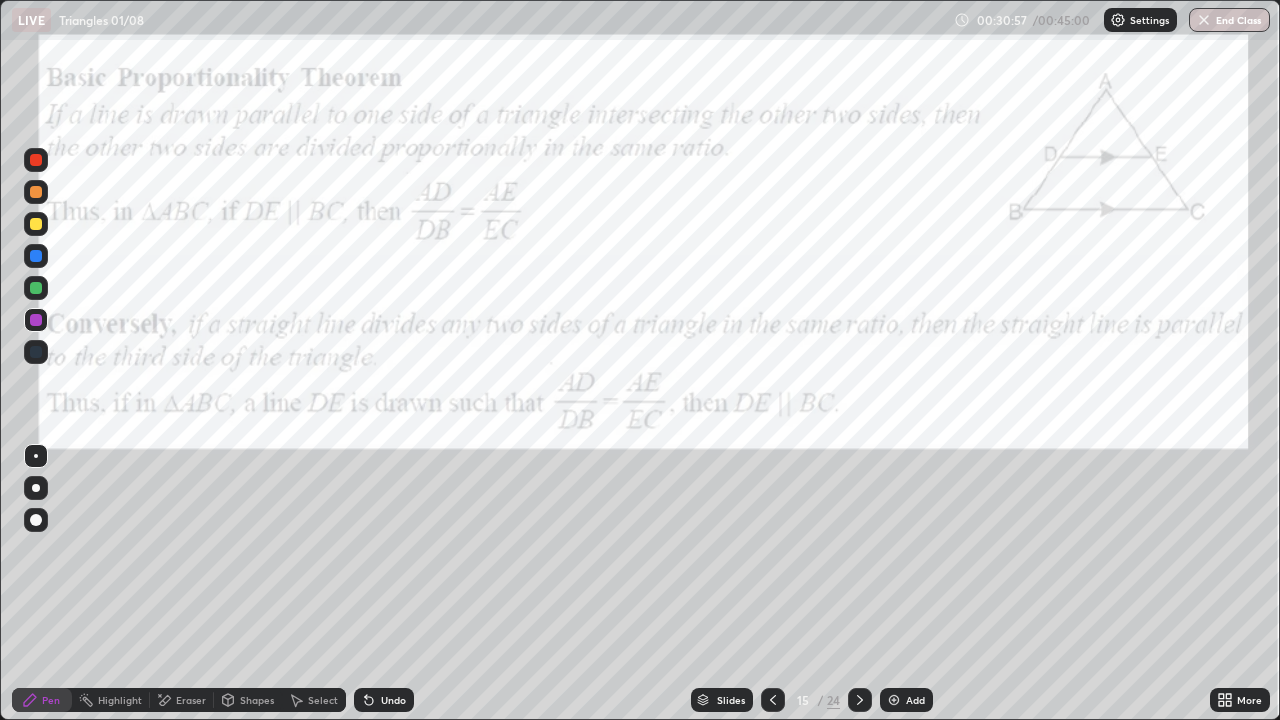 click at bounding box center (36, 160) 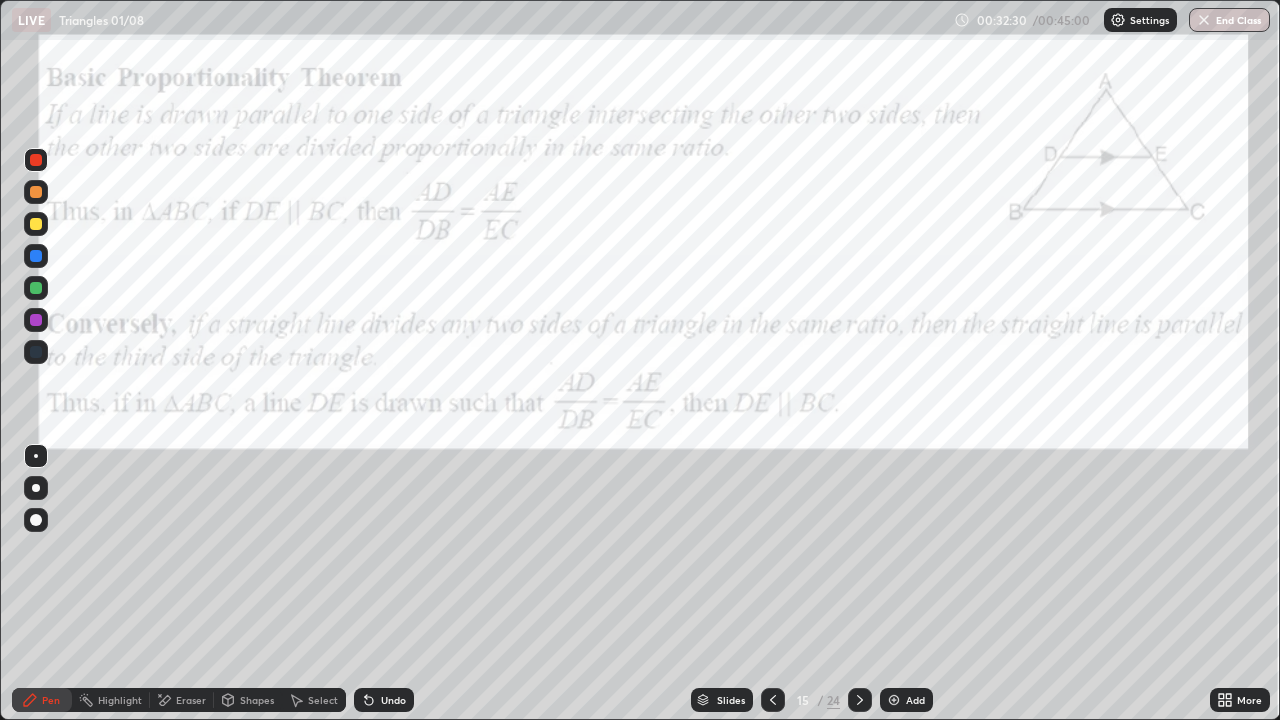 click 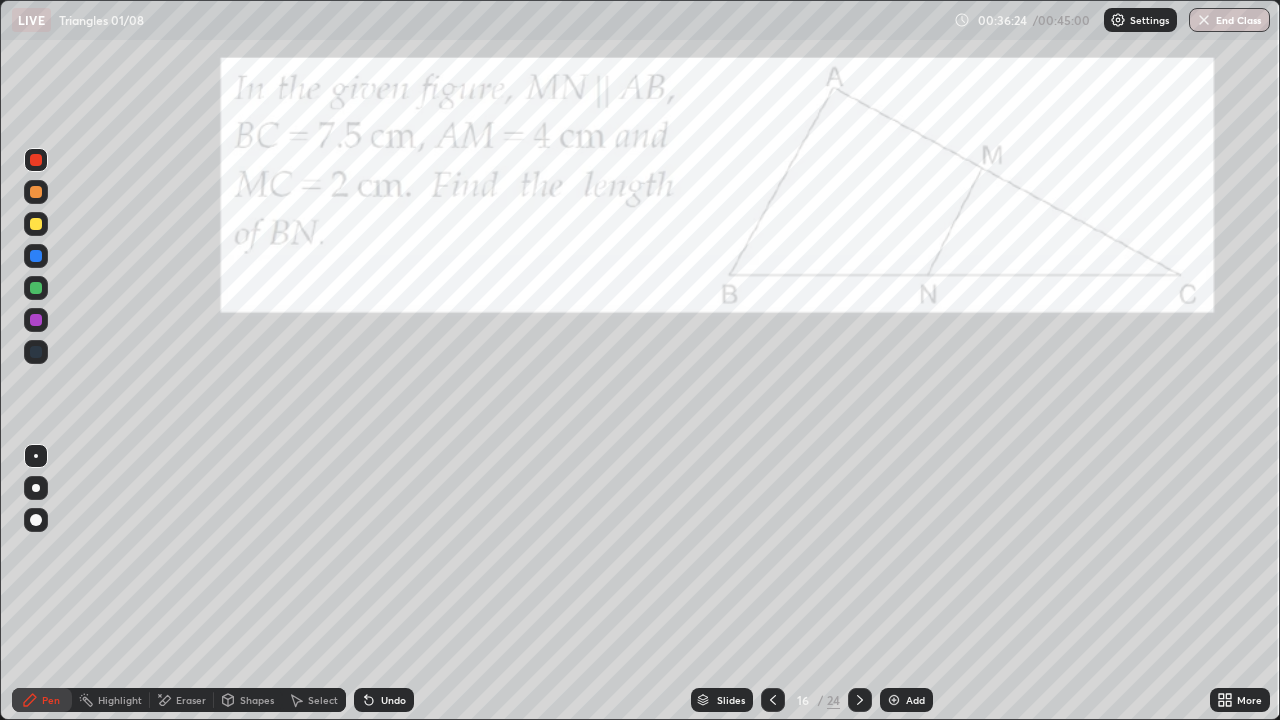 click at bounding box center [36, 288] 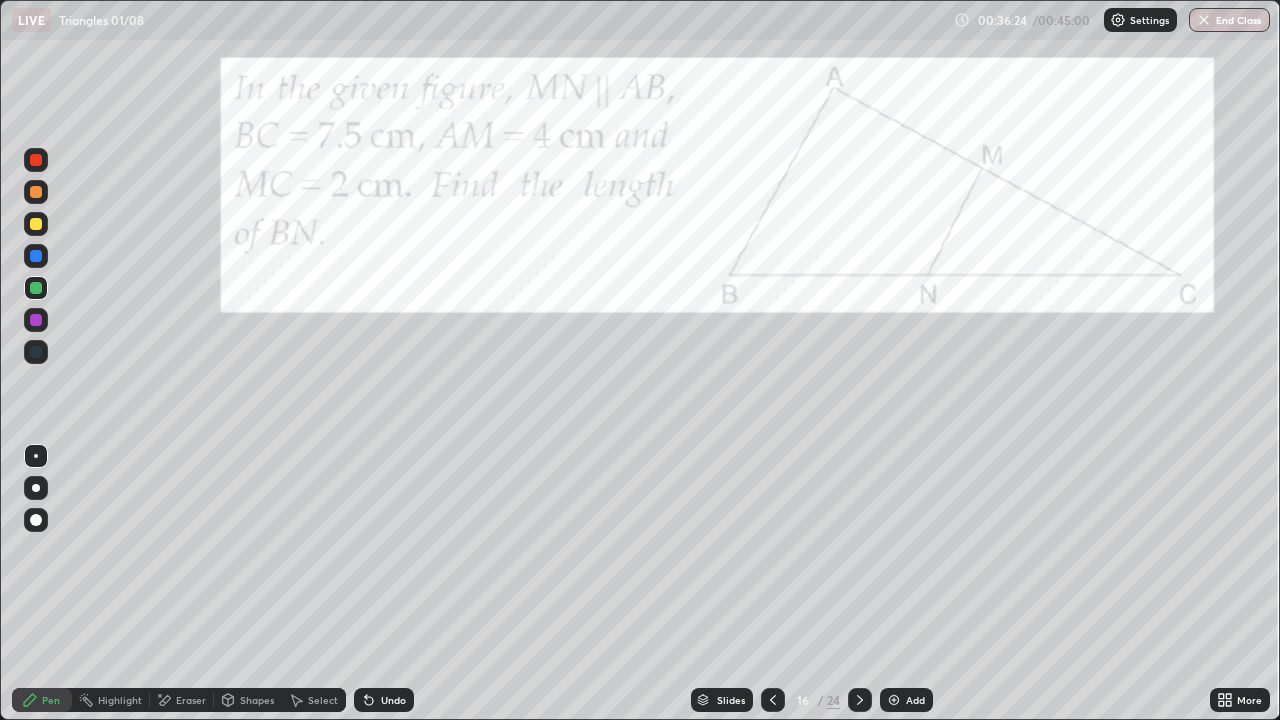 click at bounding box center [36, 288] 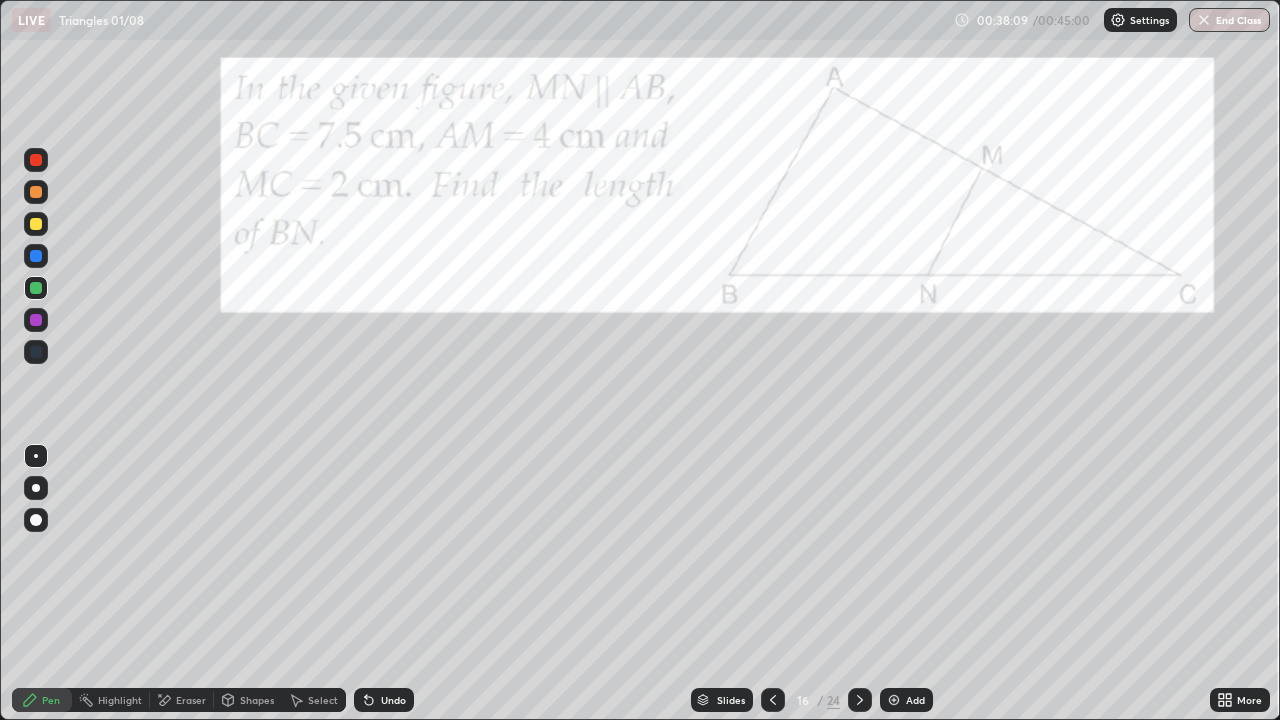 click 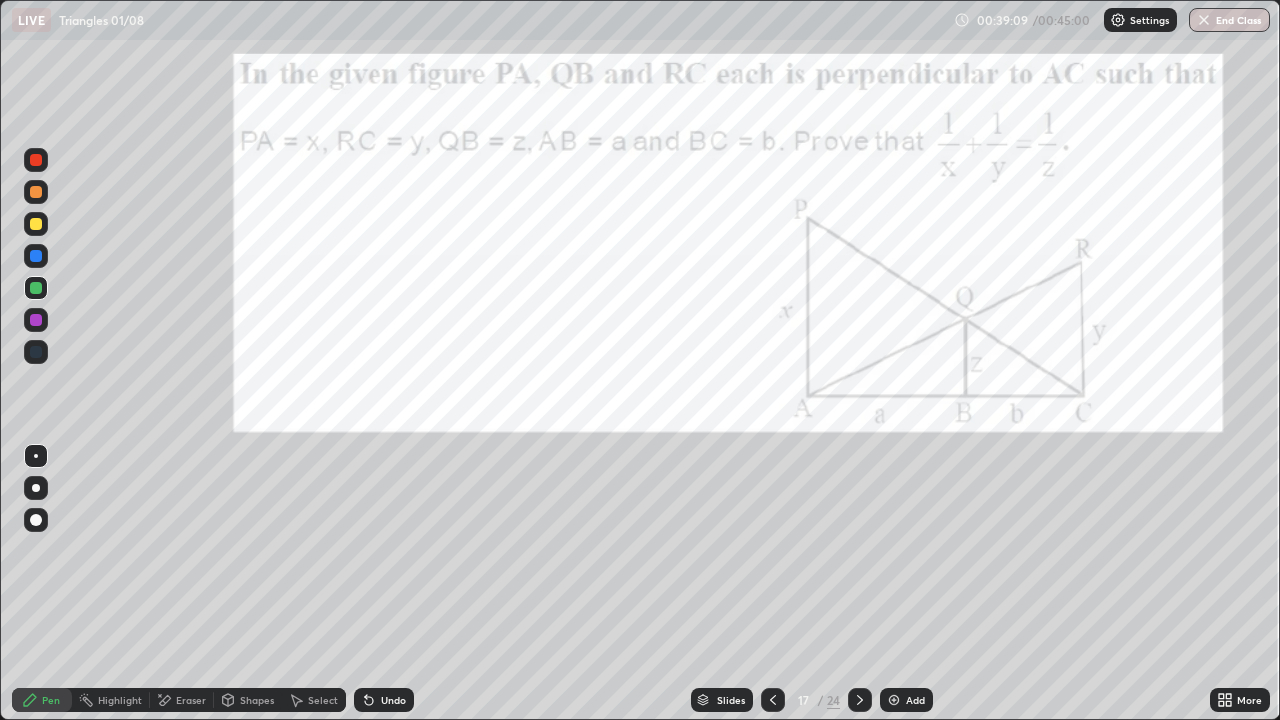 click on "End Class" at bounding box center (1229, 20) 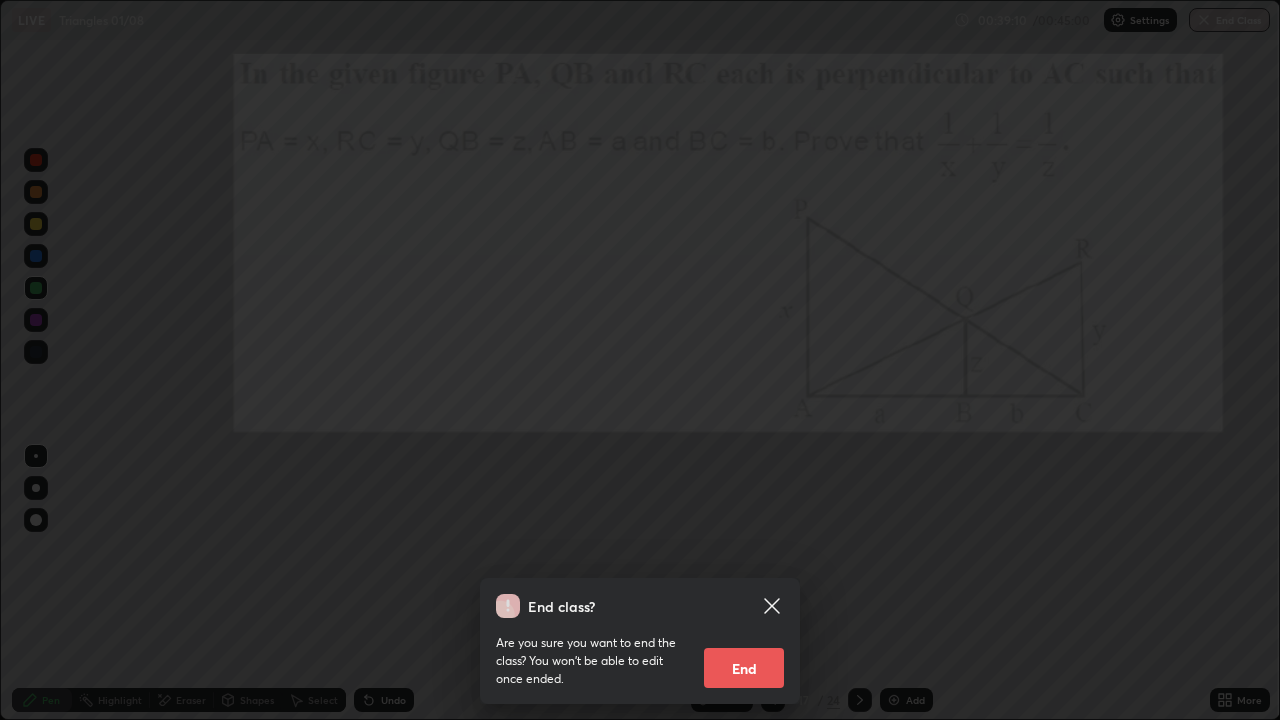 click on "End" at bounding box center (744, 668) 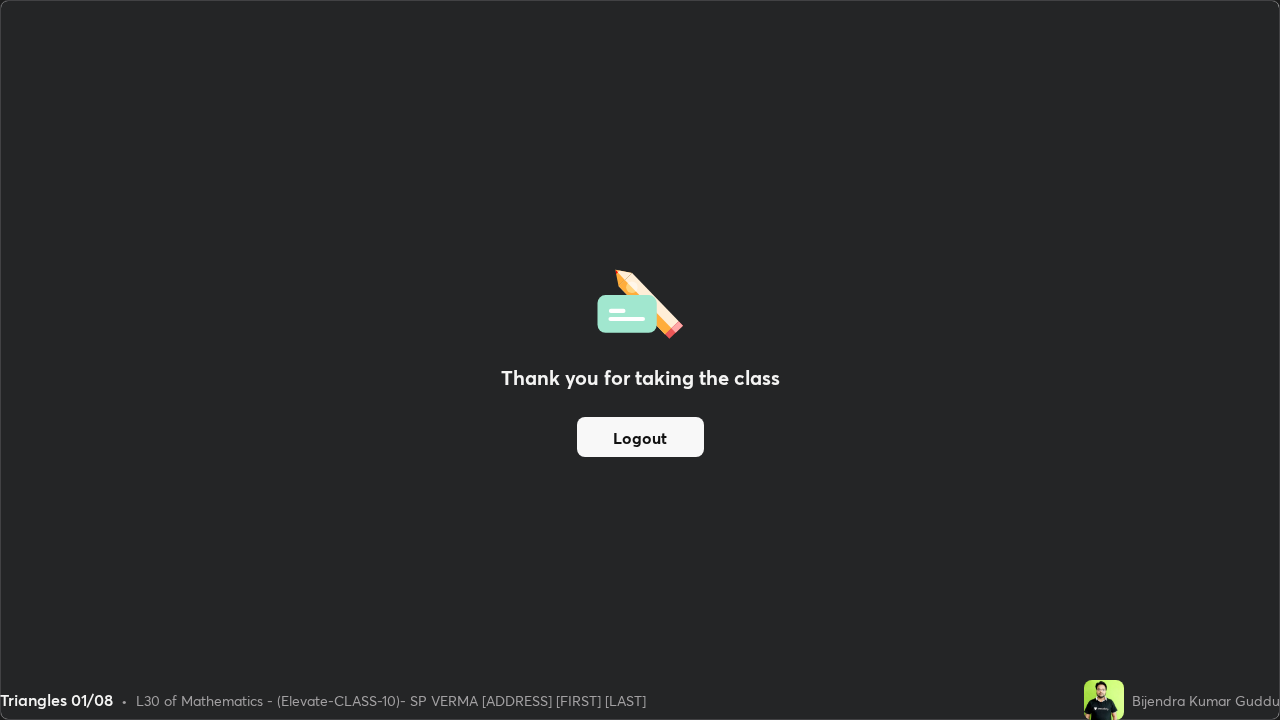 click on "Logout" at bounding box center (640, 437) 